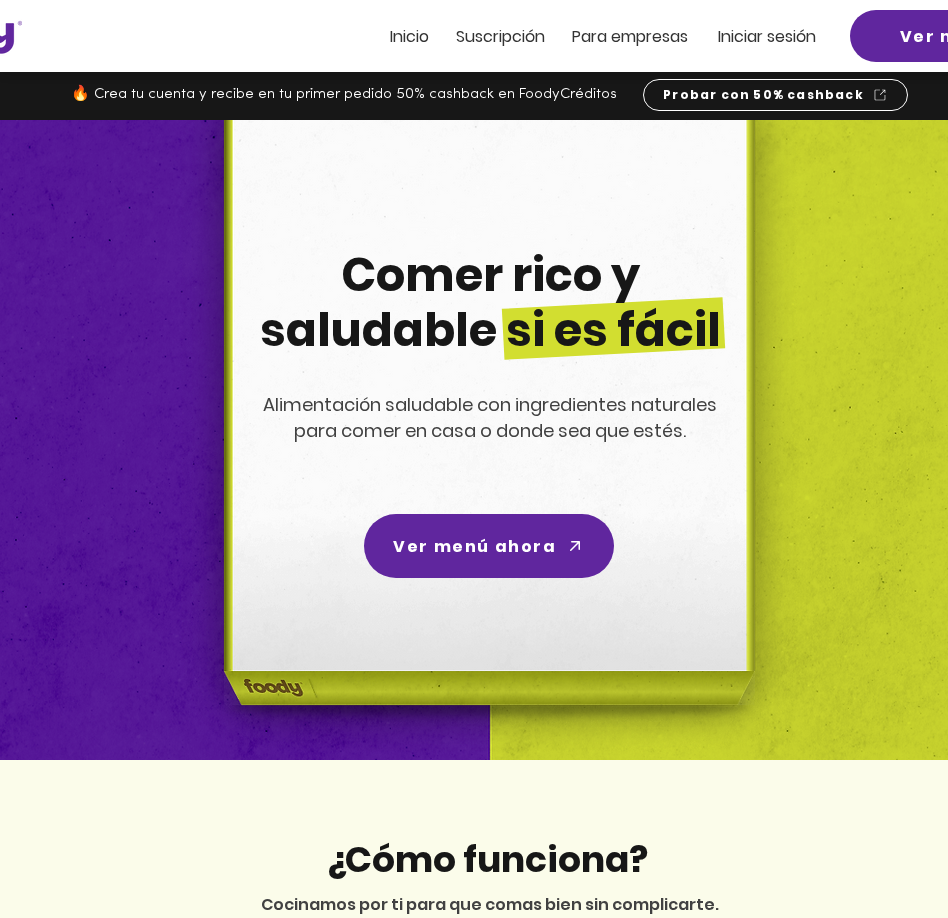 scroll, scrollTop: 0, scrollLeft: 0, axis: both 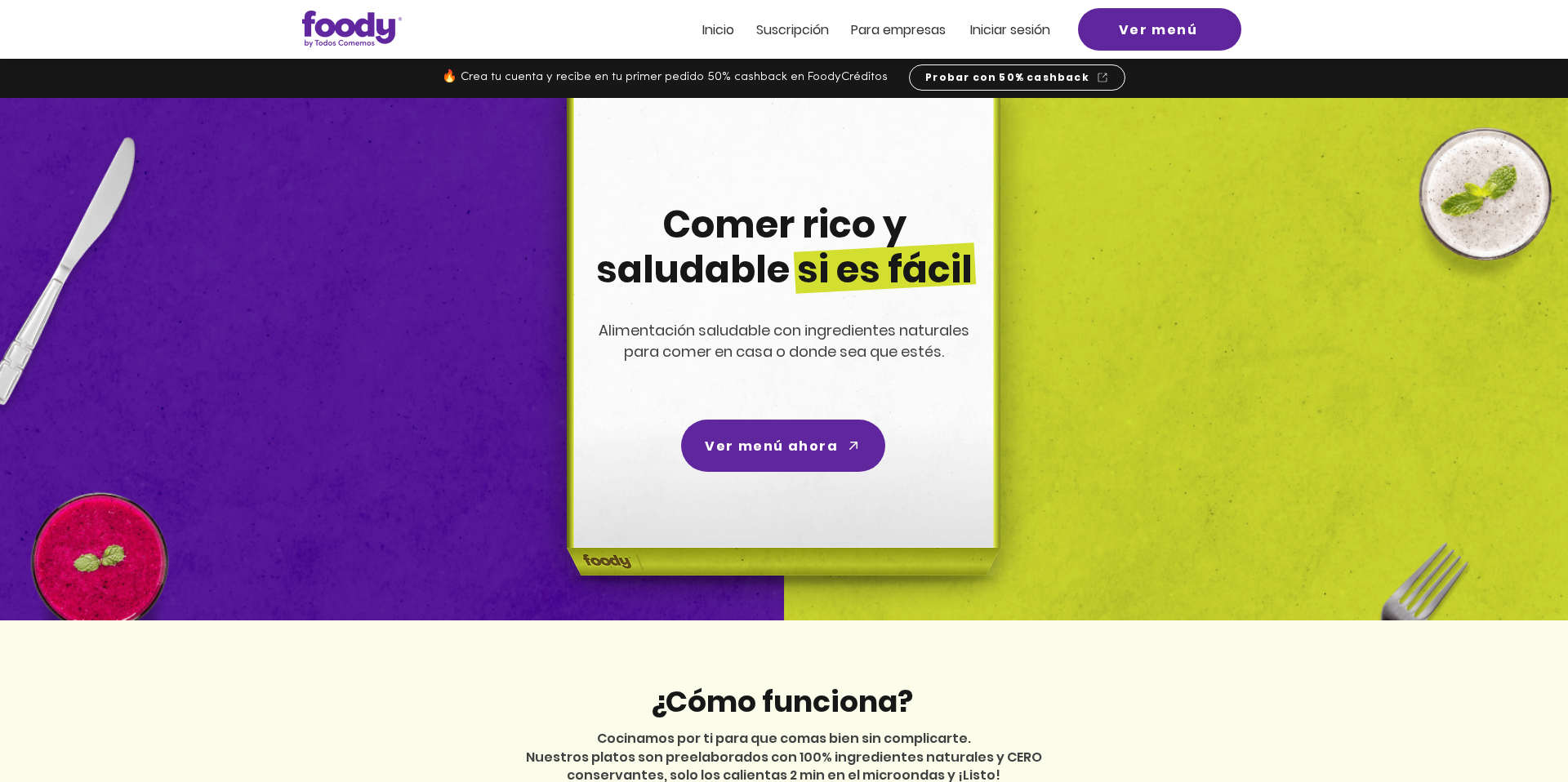 click at bounding box center (784, 29) 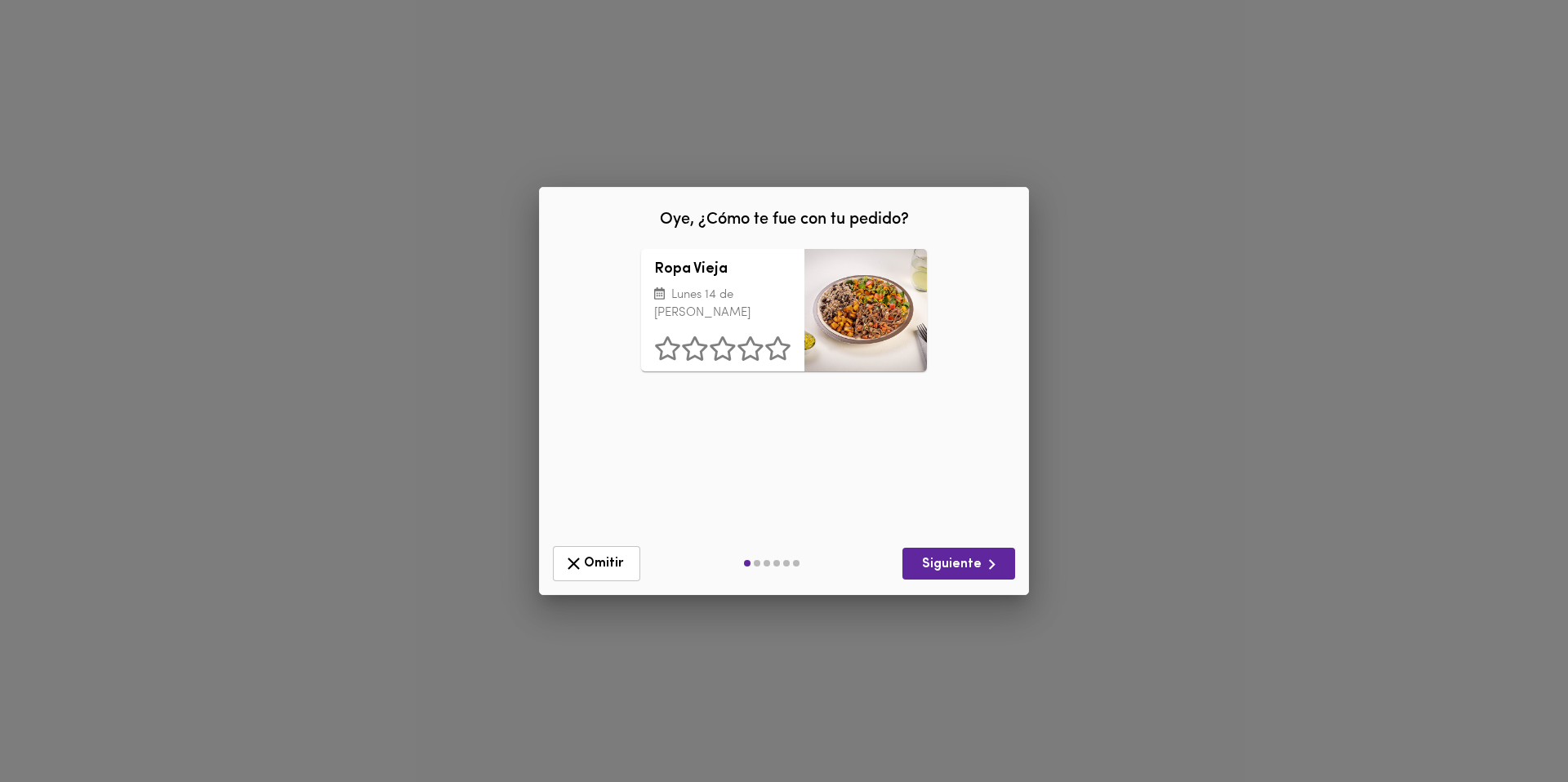 scroll, scrollTop: 0, scrollLeft: 0, axis: both 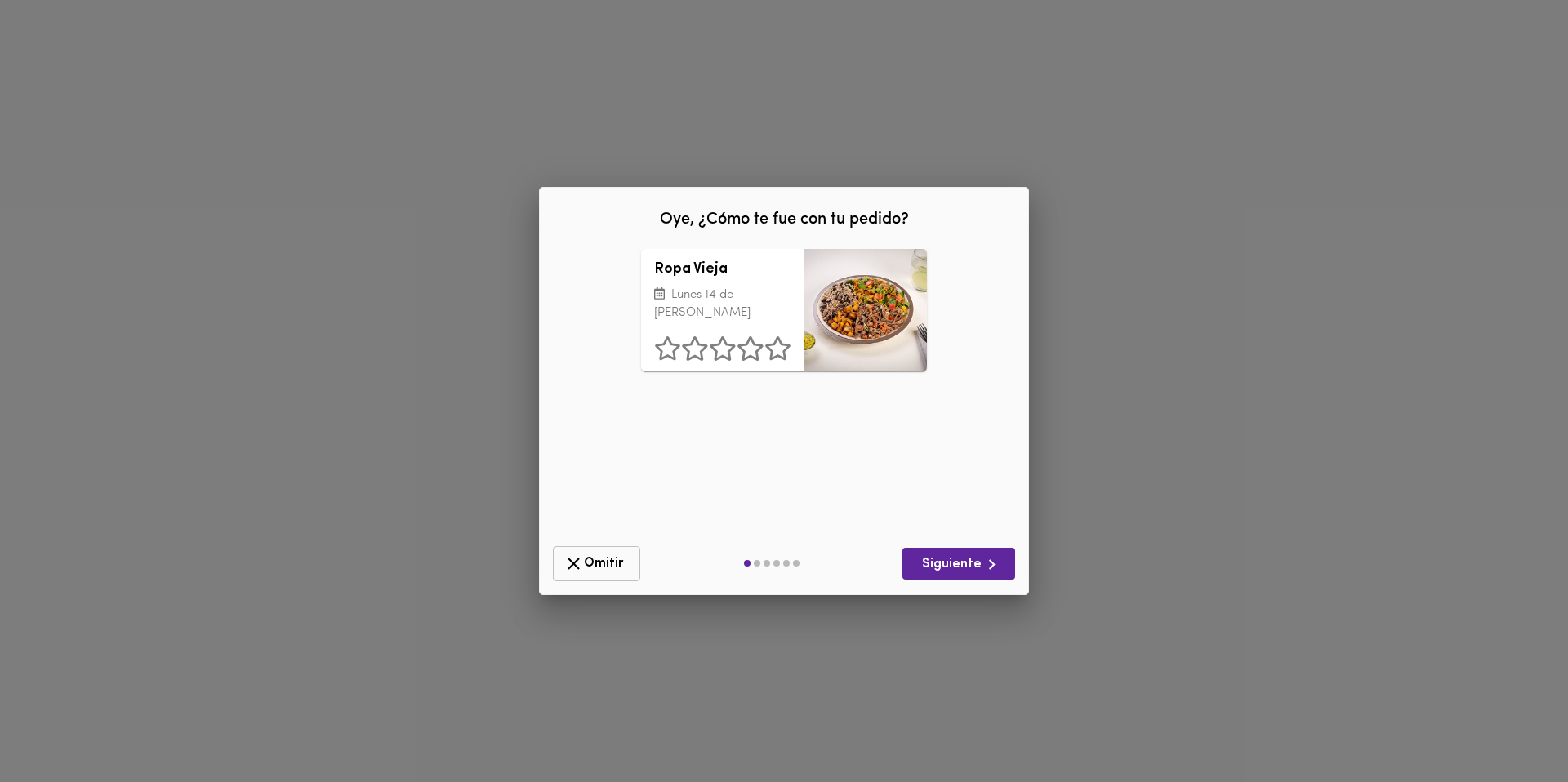 click on "Omitir" at bounding box center (596, 563) 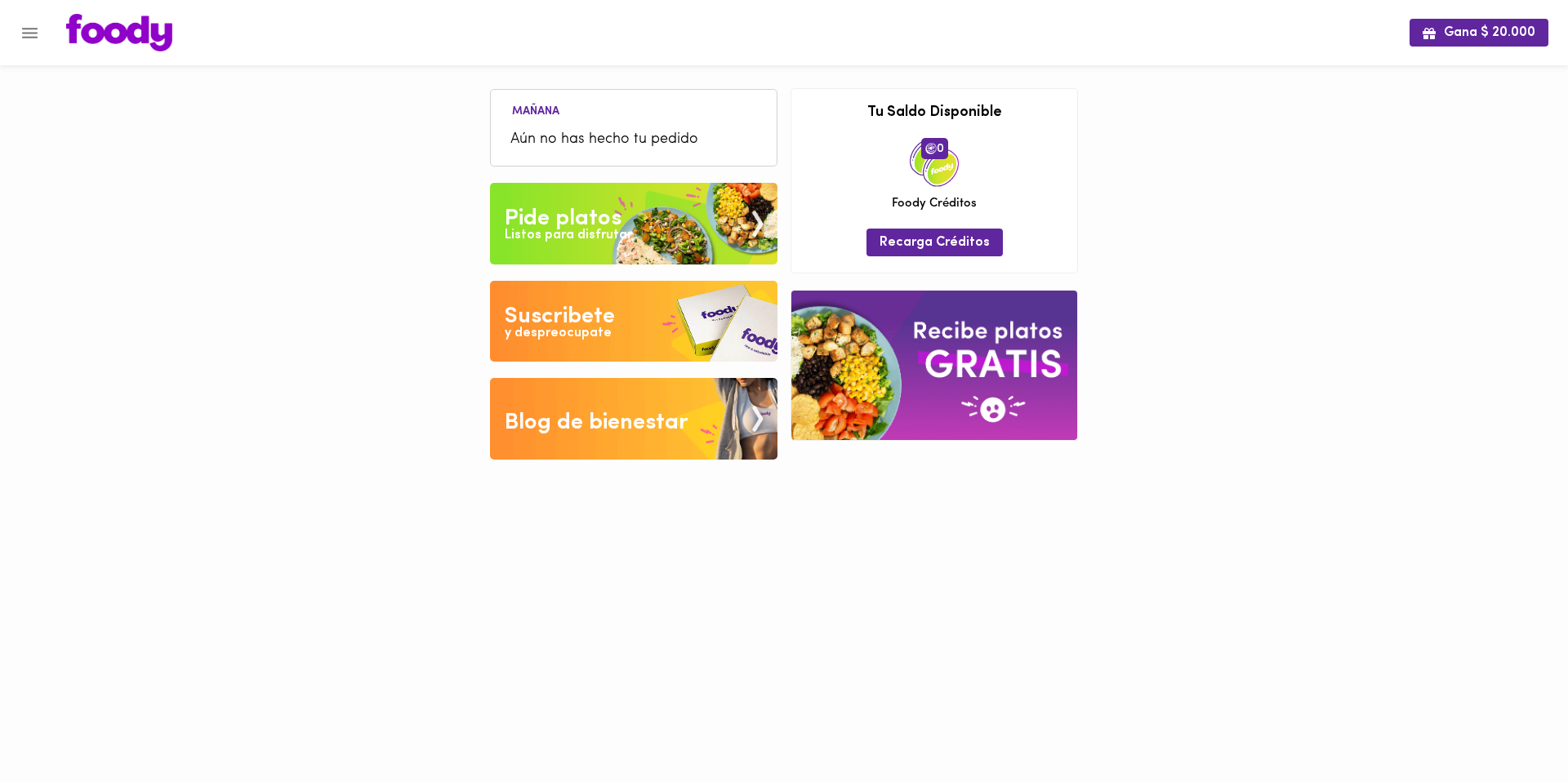 click on "Pide platos" at bounding box center [563, 219] 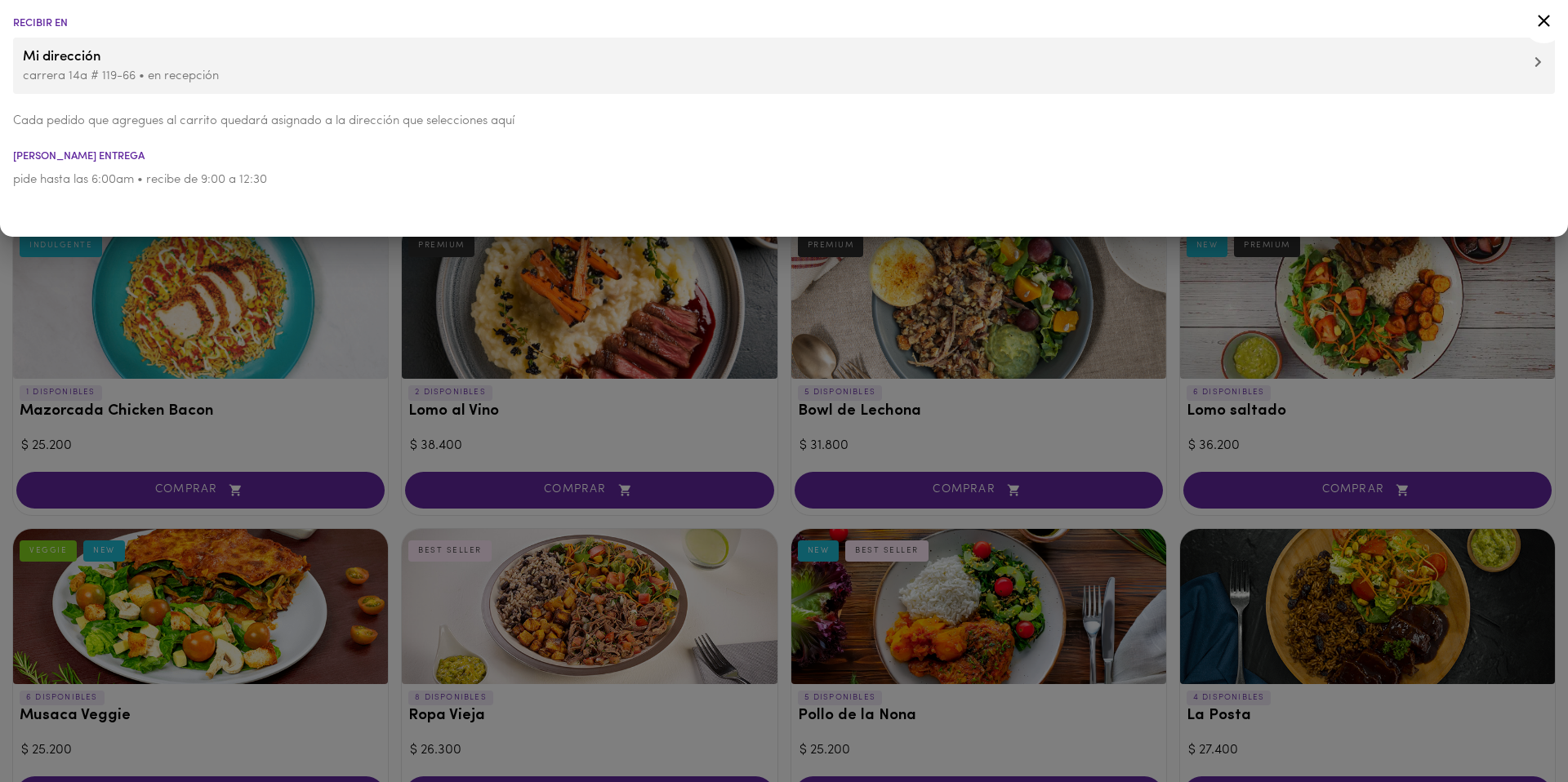 click 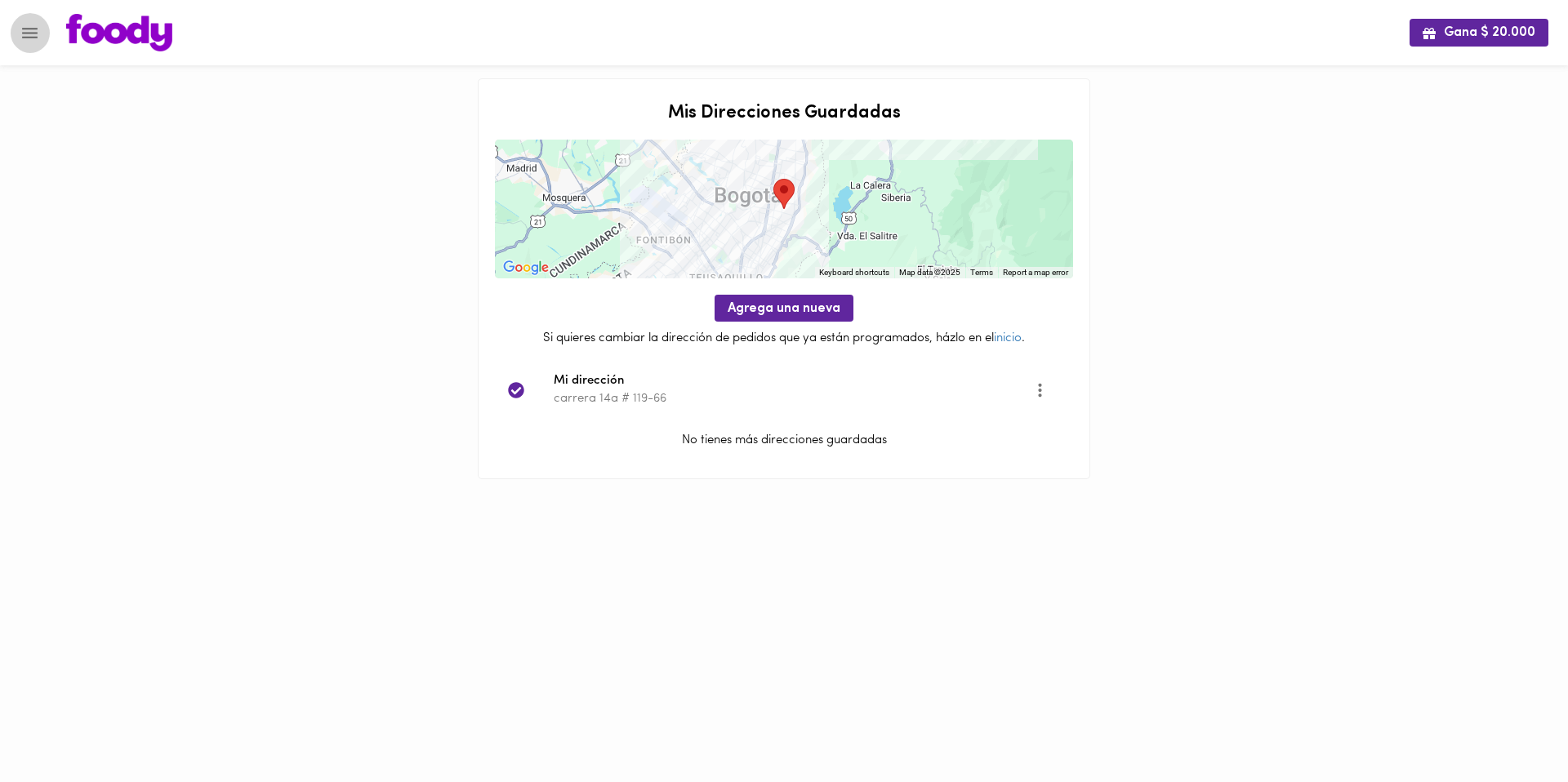 click at bounding box center (29, 33) 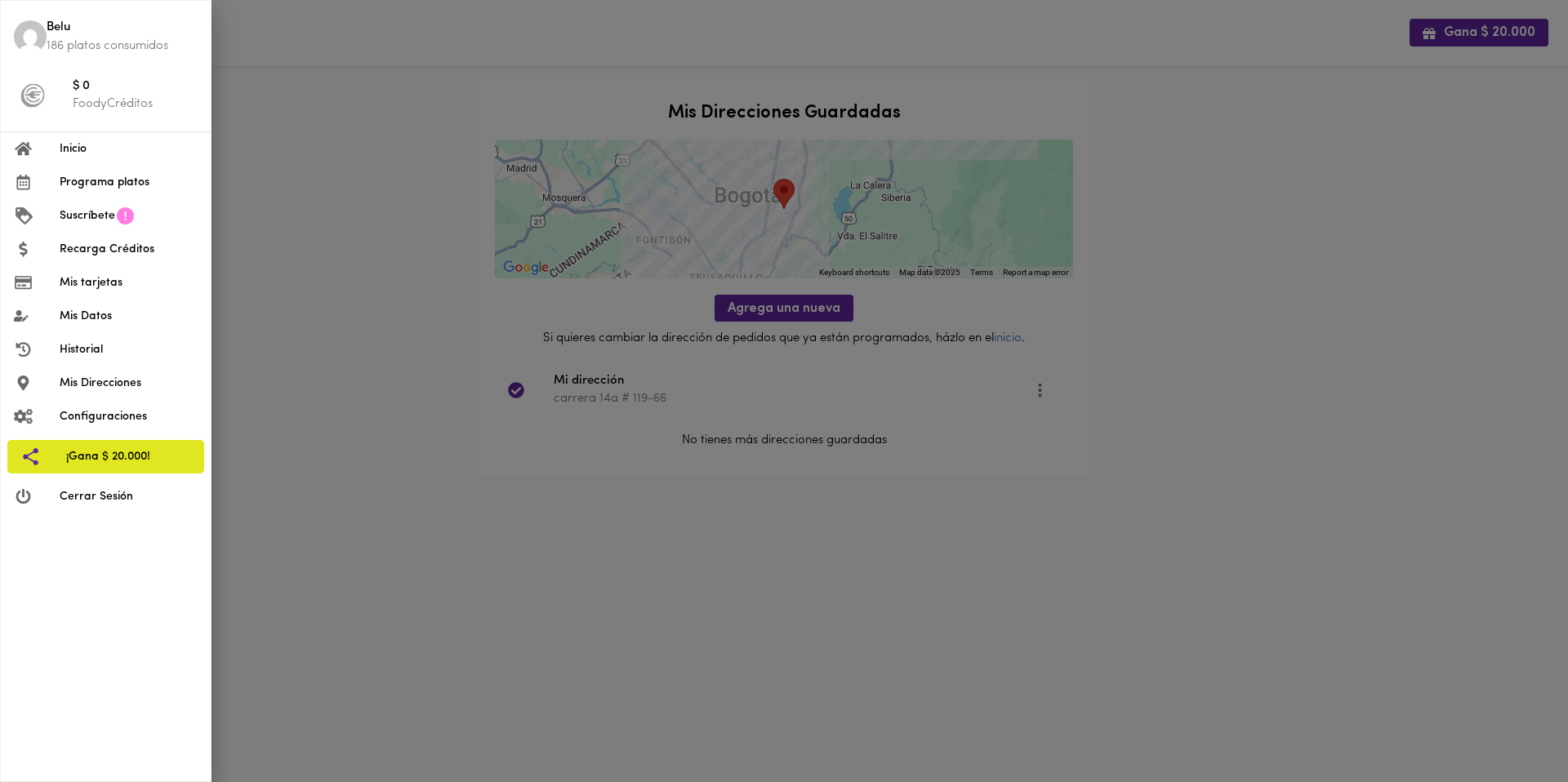 click on "Programa platos" at bounding box center [128, 182] 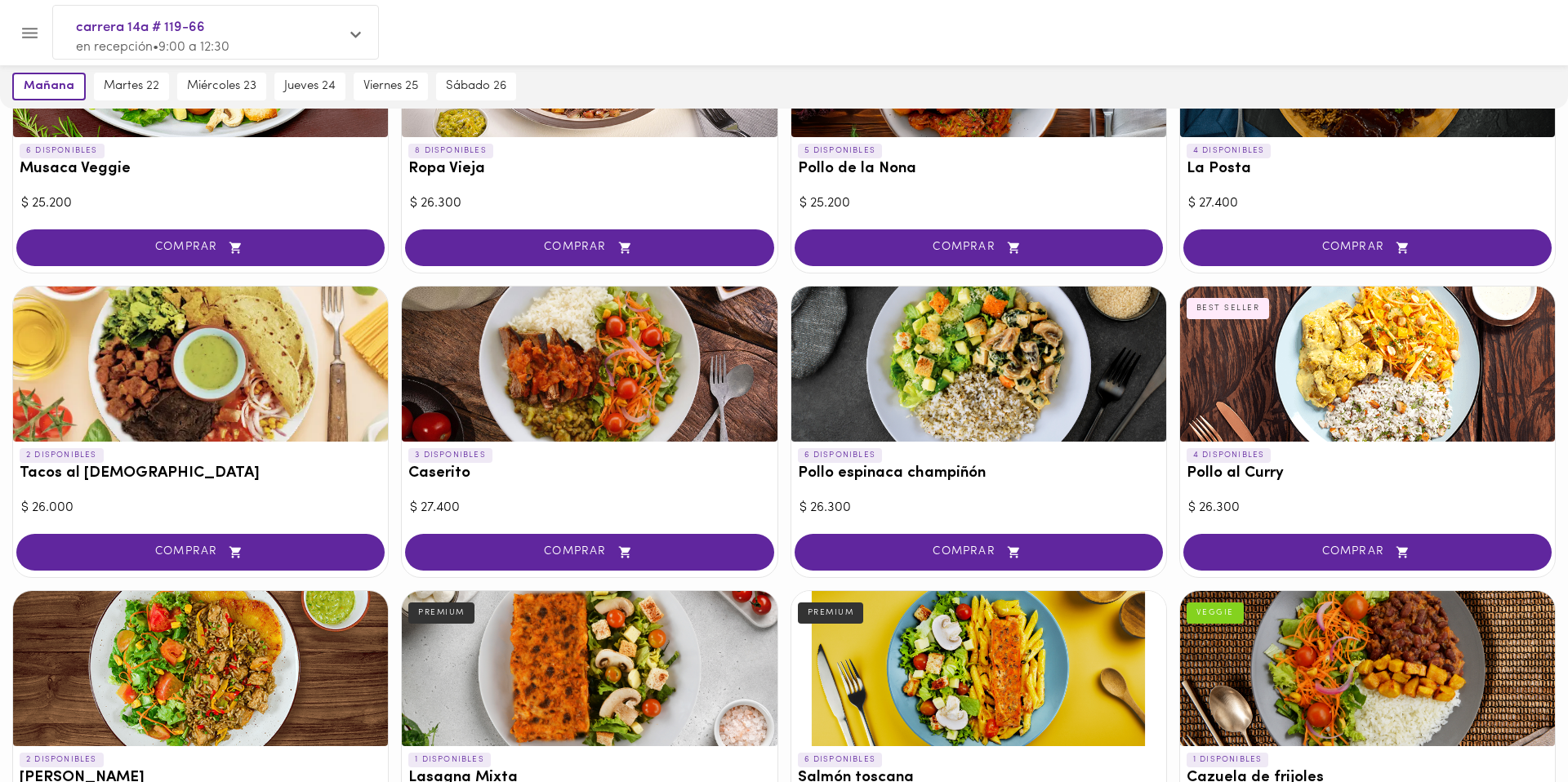scroll, scrollTop: 569, scrollLeft: 0, axis: vertical 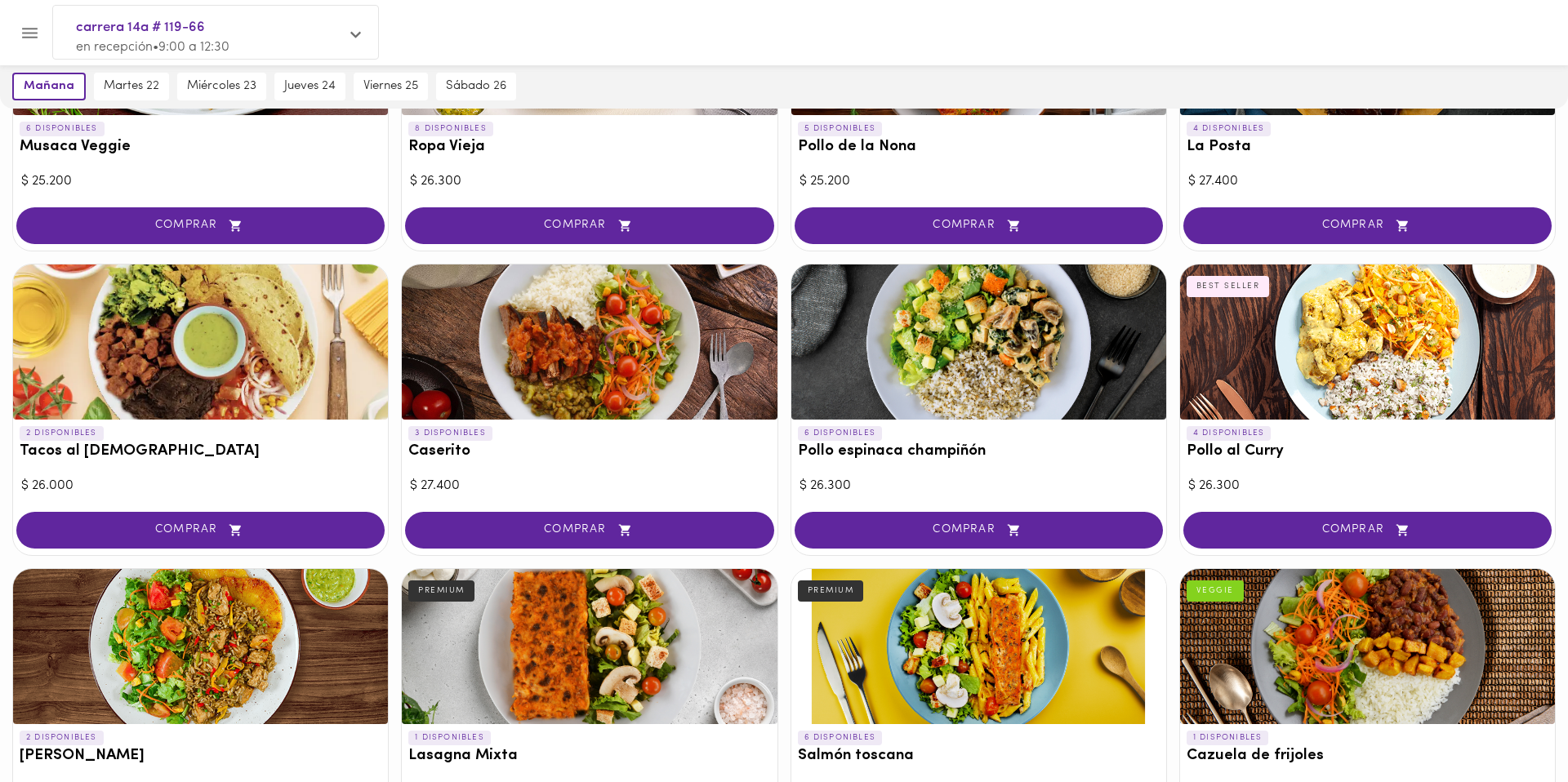 click on "COMPRAR" at bounding box center (589, 530) 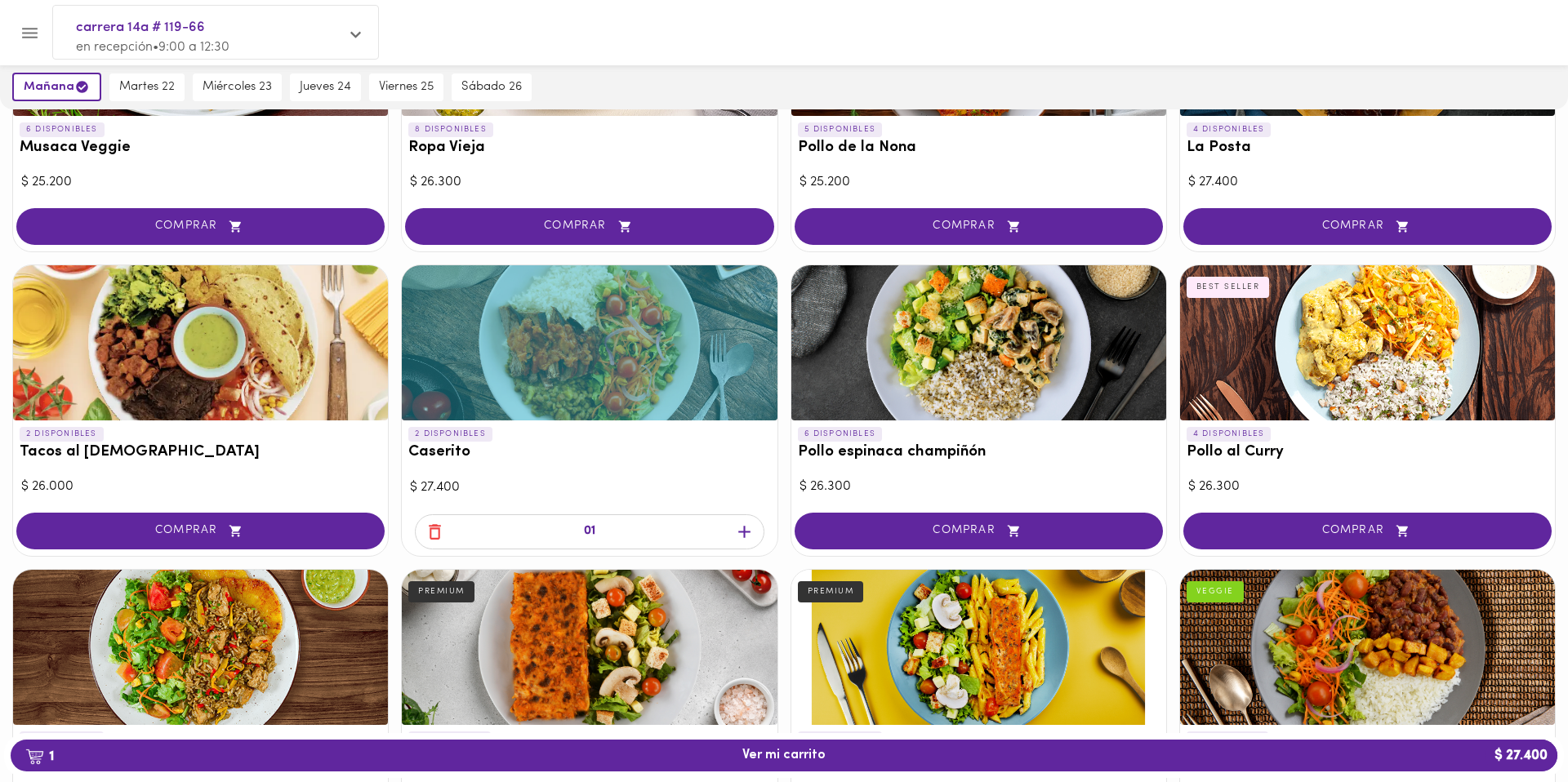 scroll, scrollTop: 570, scrollLeft: 0, axis: vertical 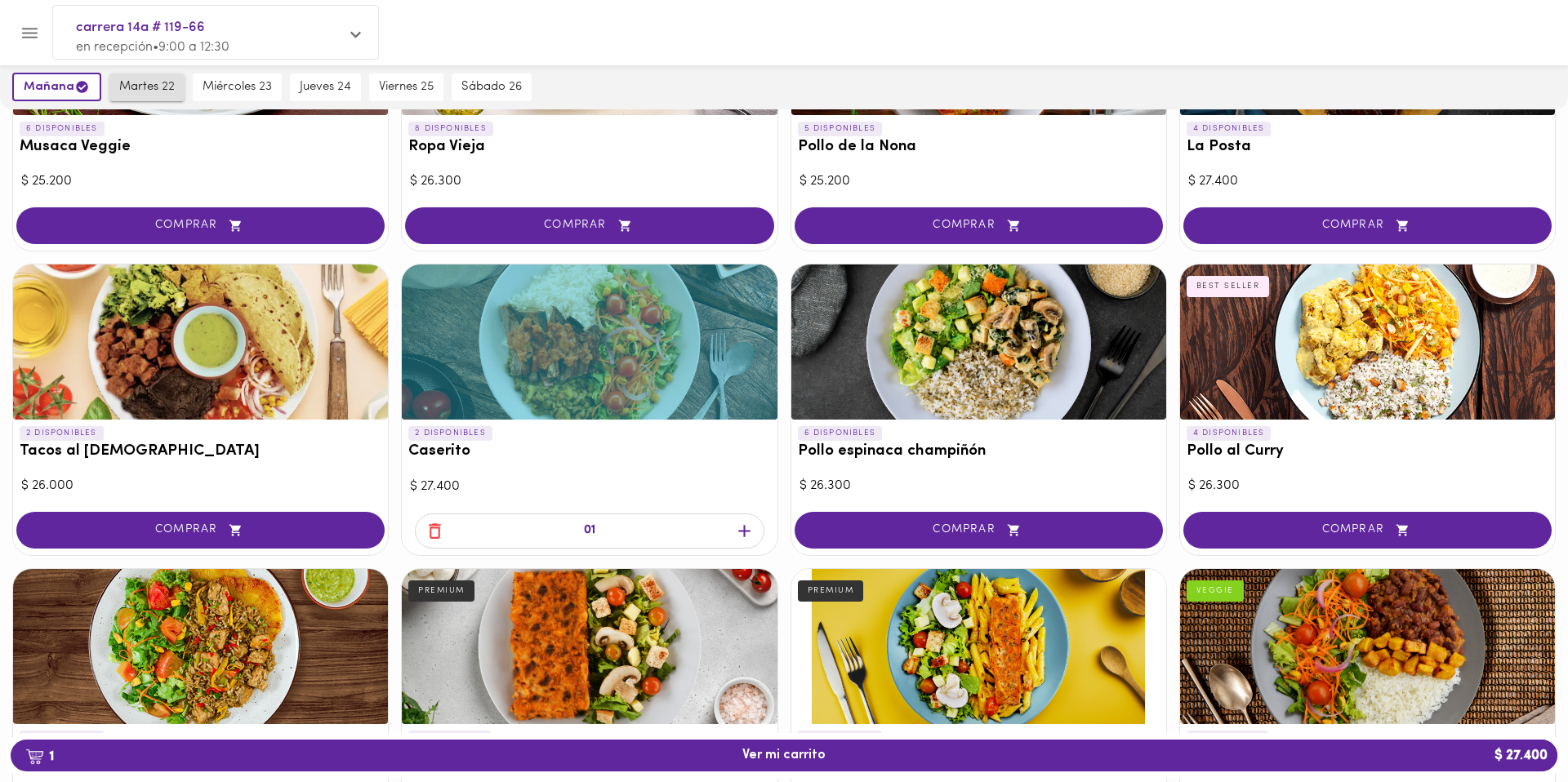 click on "martes 22" at bounding box center [147, 87] 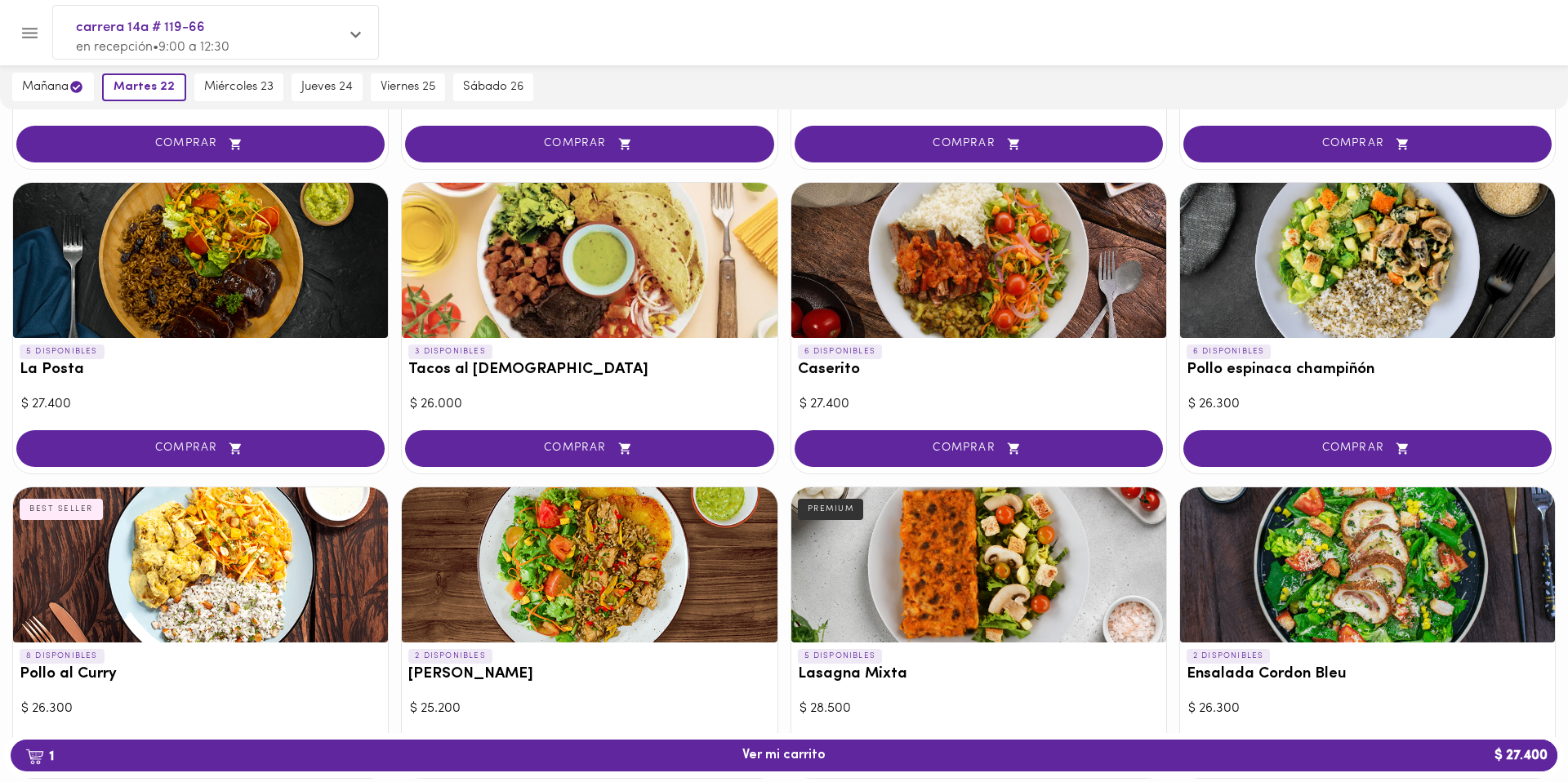 scroll, scrollTop: 740, scrollLeft: 0, axis: vertical 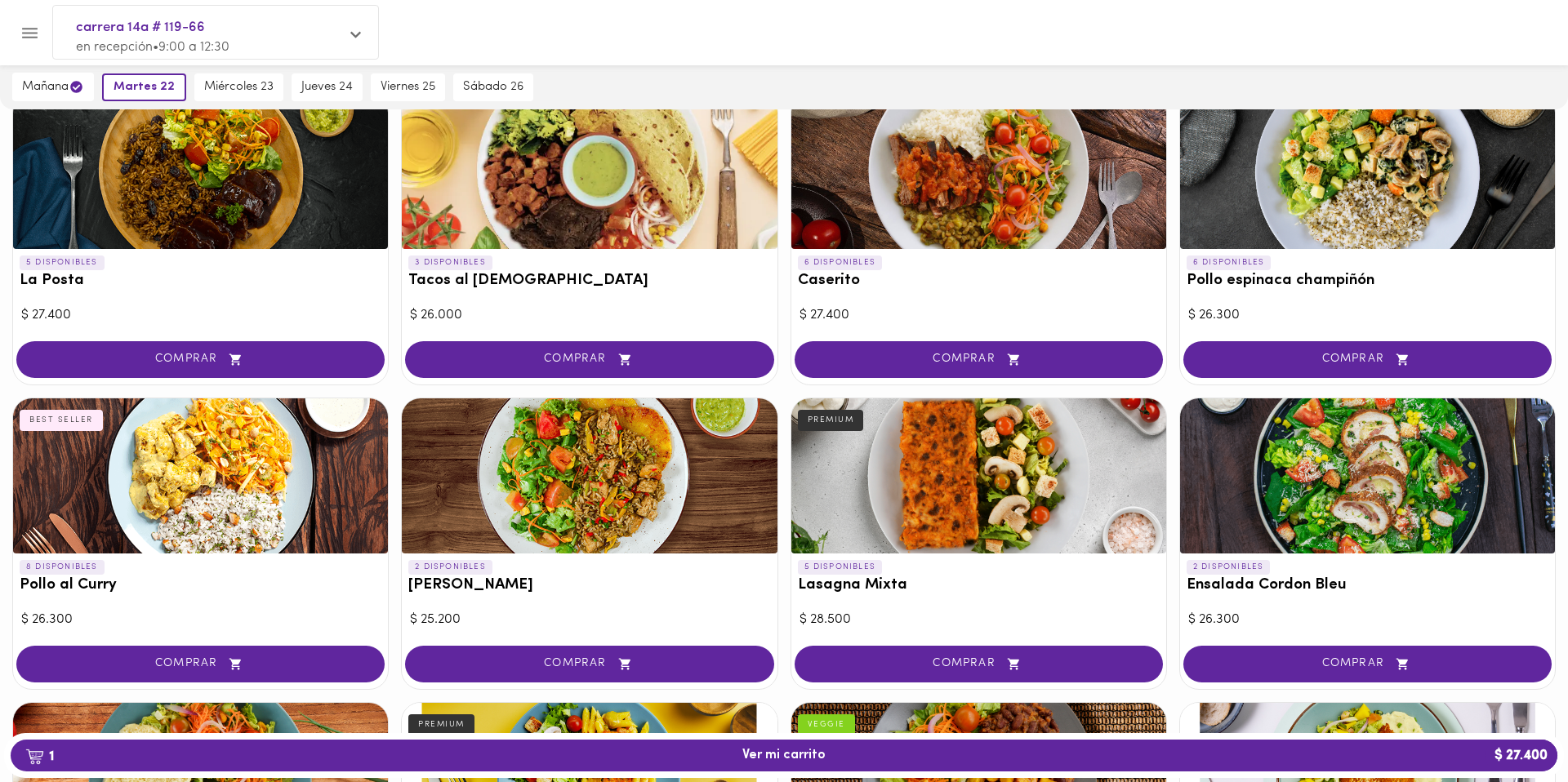 drag, startPoint x: 189, startPoint y: 662, endPoint x: 194, endPoint y: 633, distance: 29.427878 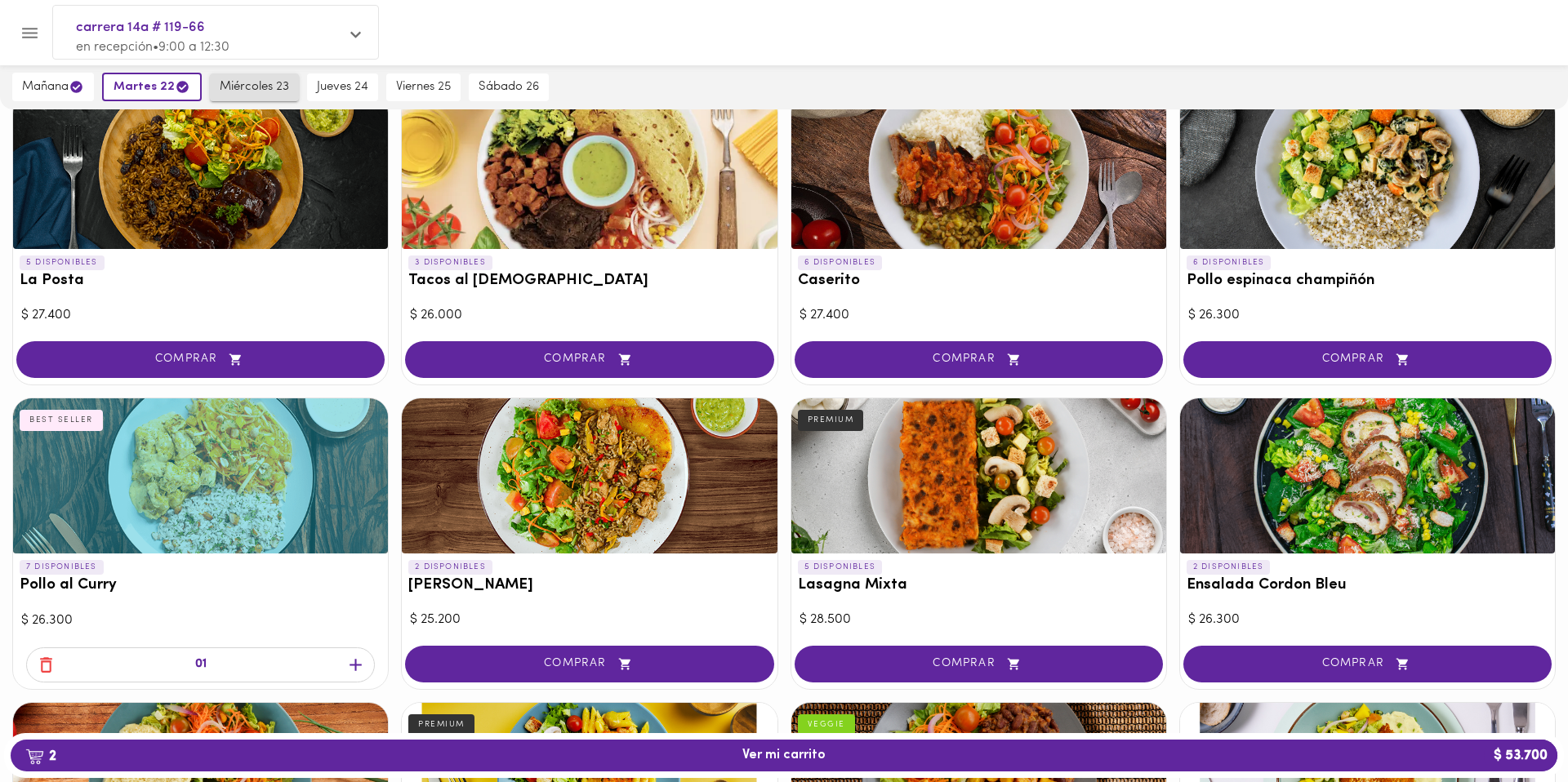 click on "miércoles 23" at bounding box center [254, 87] 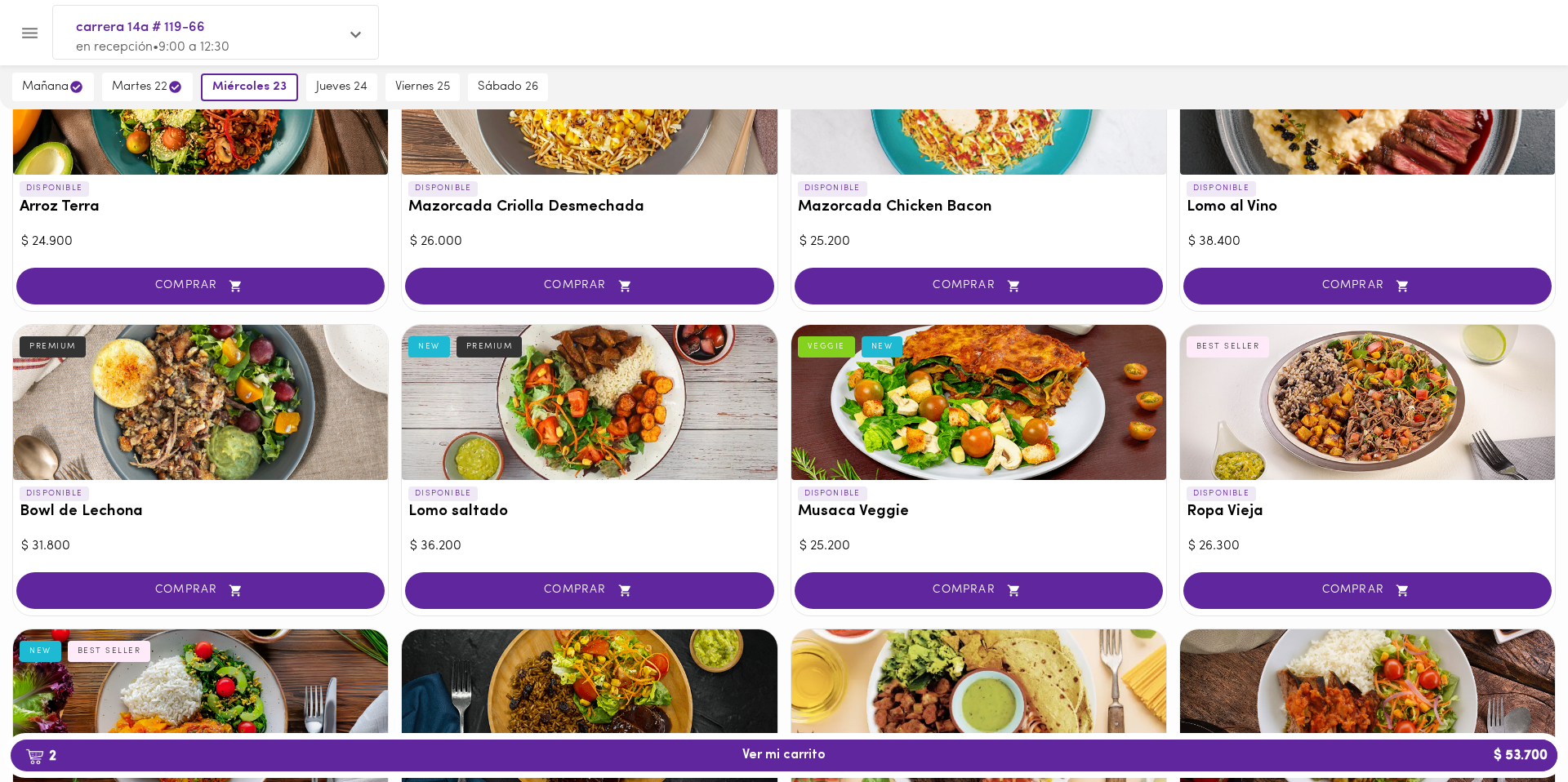 scroll, scrollTop: 215, scrollLeft: 0, axis: vertical 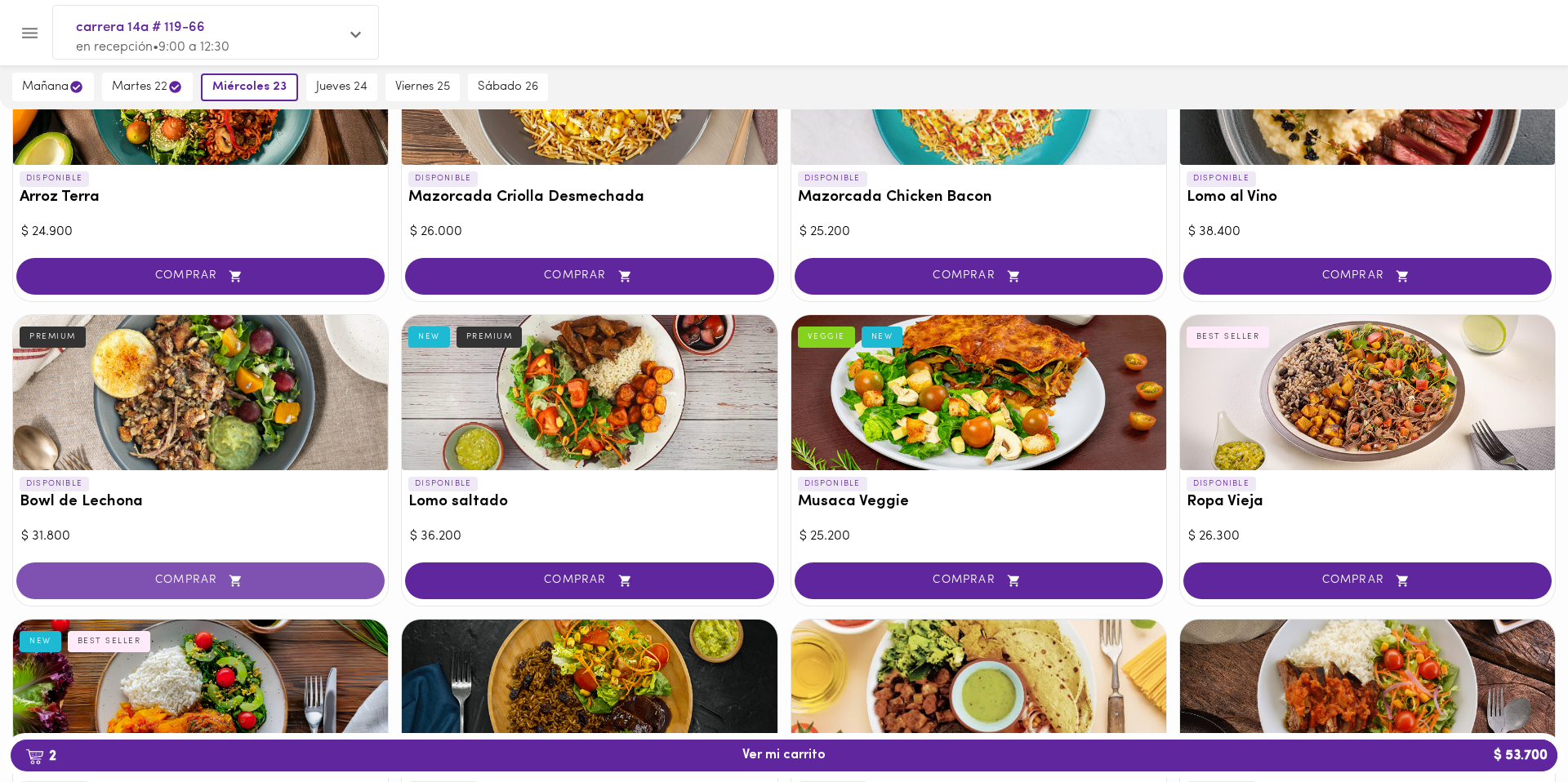 click on "COMPRAR" at bounding box center [200, 580] 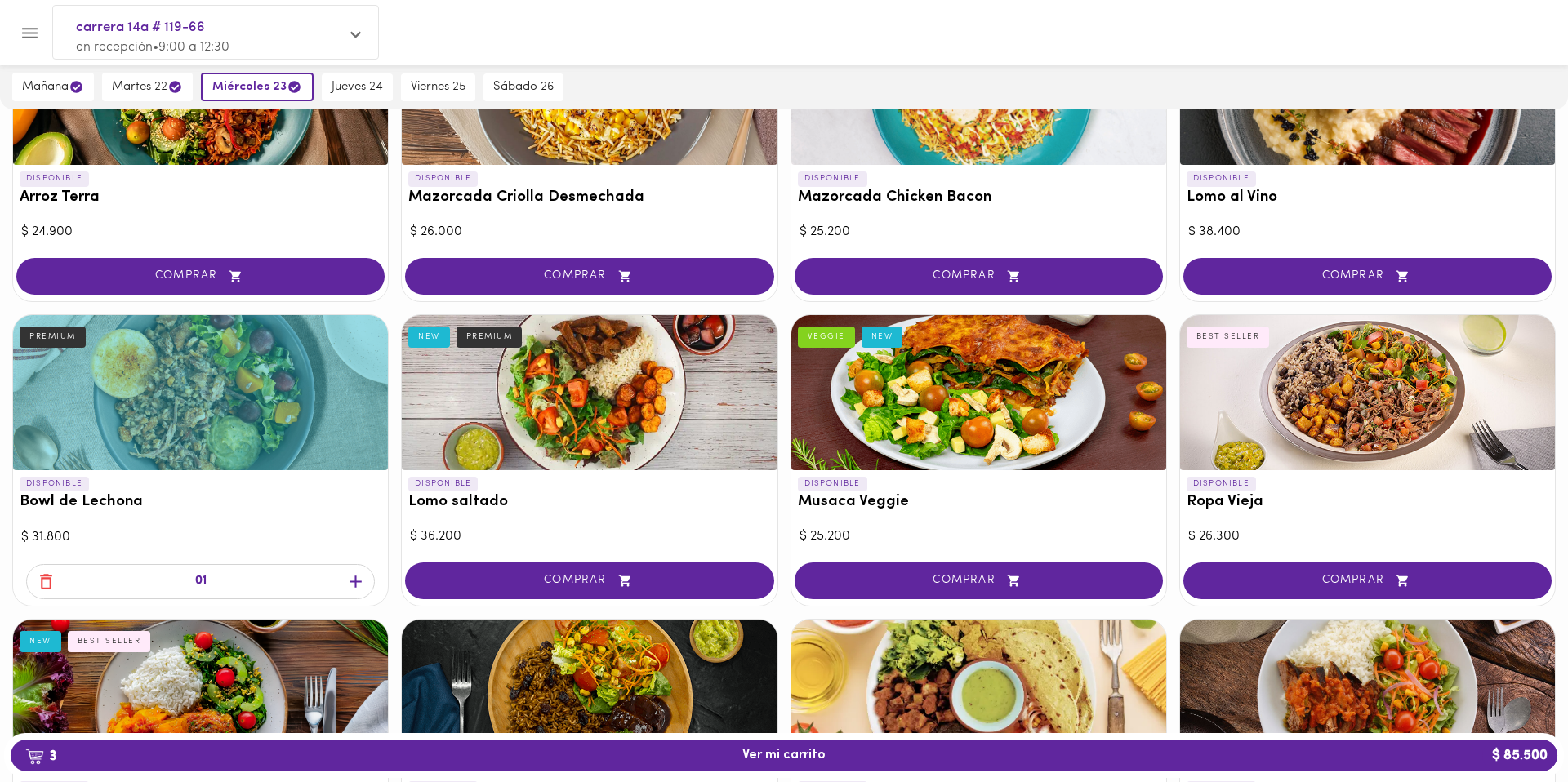 click on "jueves 24" at bounding box center [357, 87] 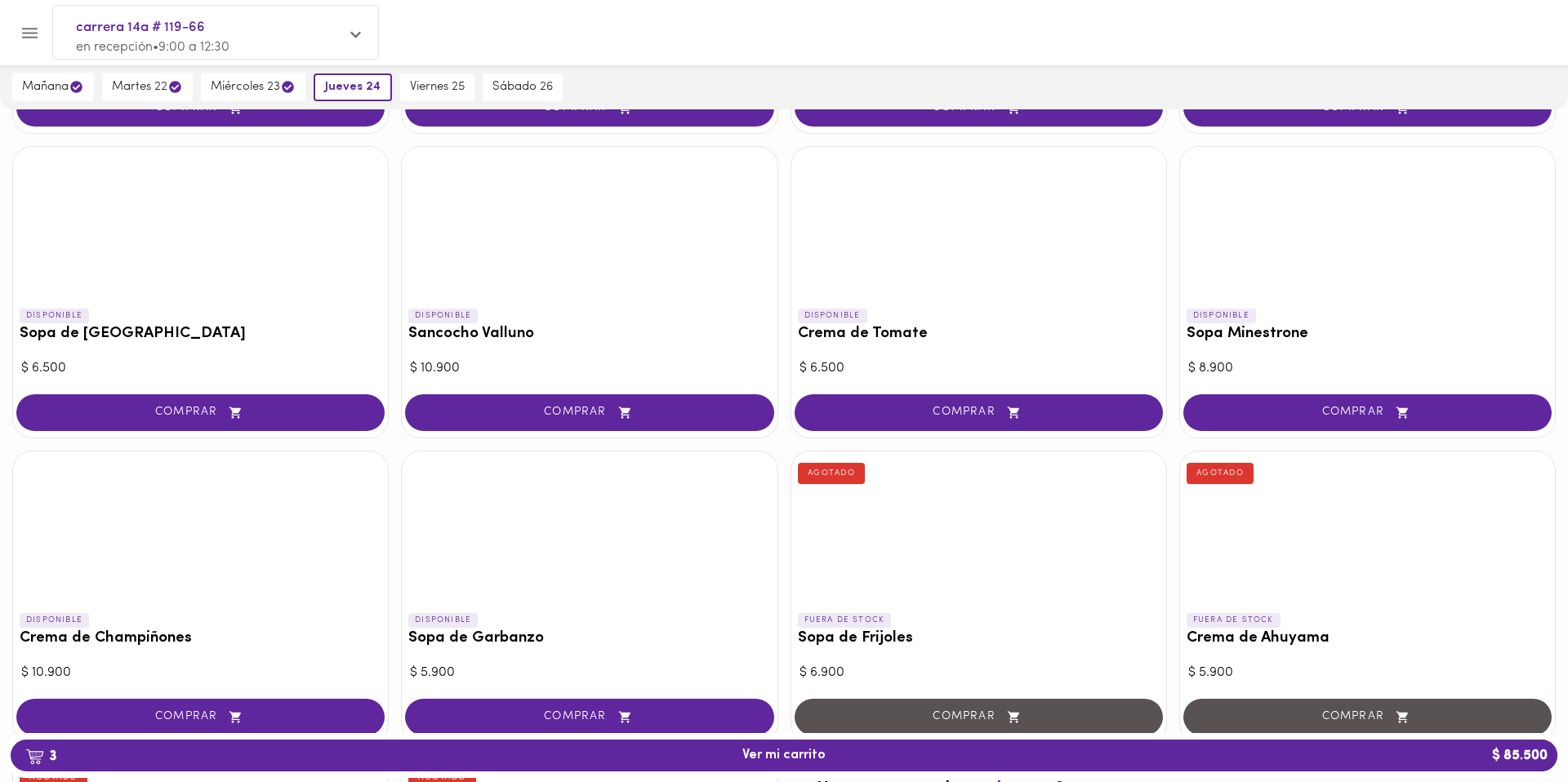 scroll, scrollTop: 0, scrollLeft: 0, axis: both 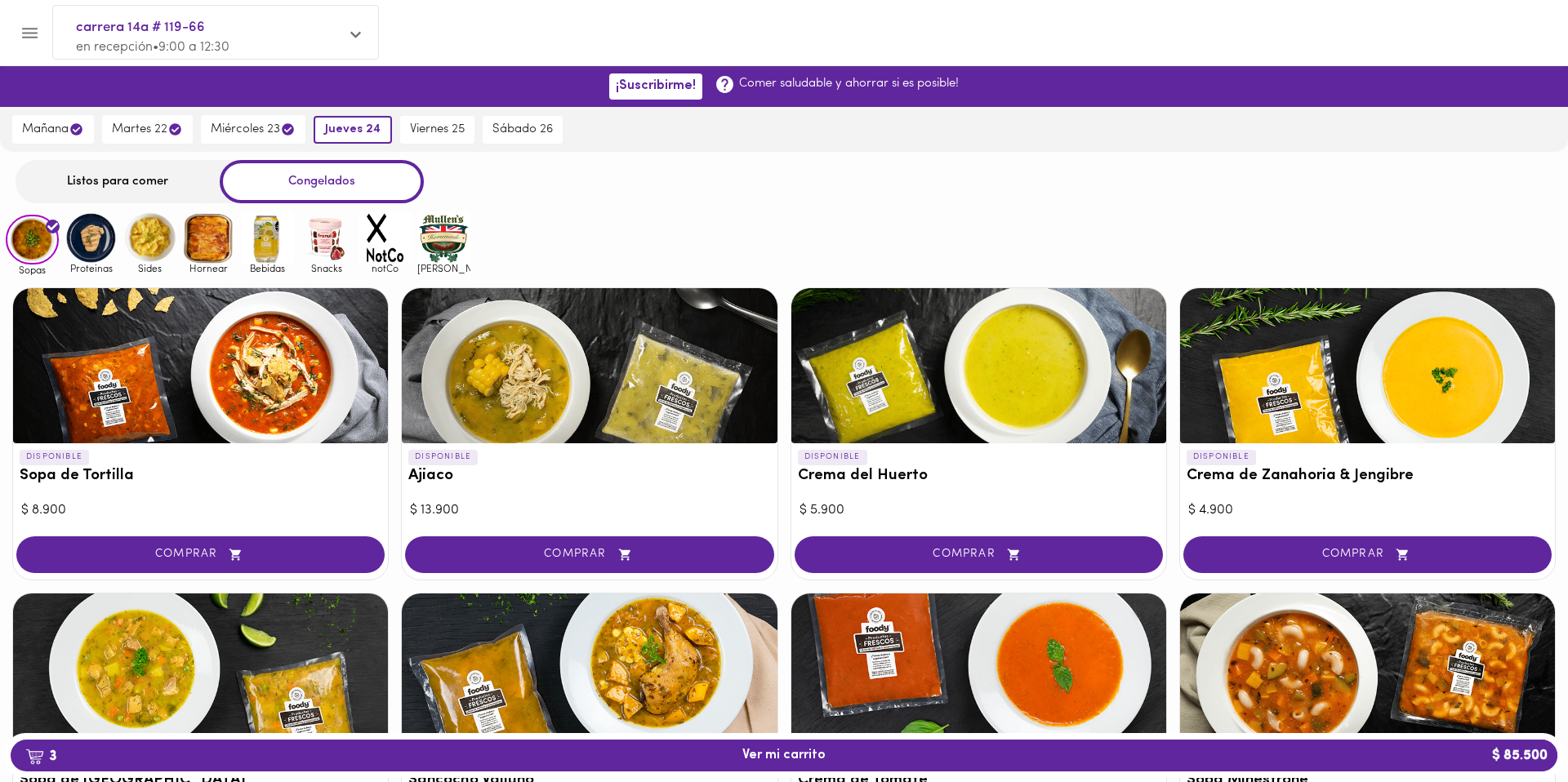 click on "Listos para comer" at bounding box center (118, 181) 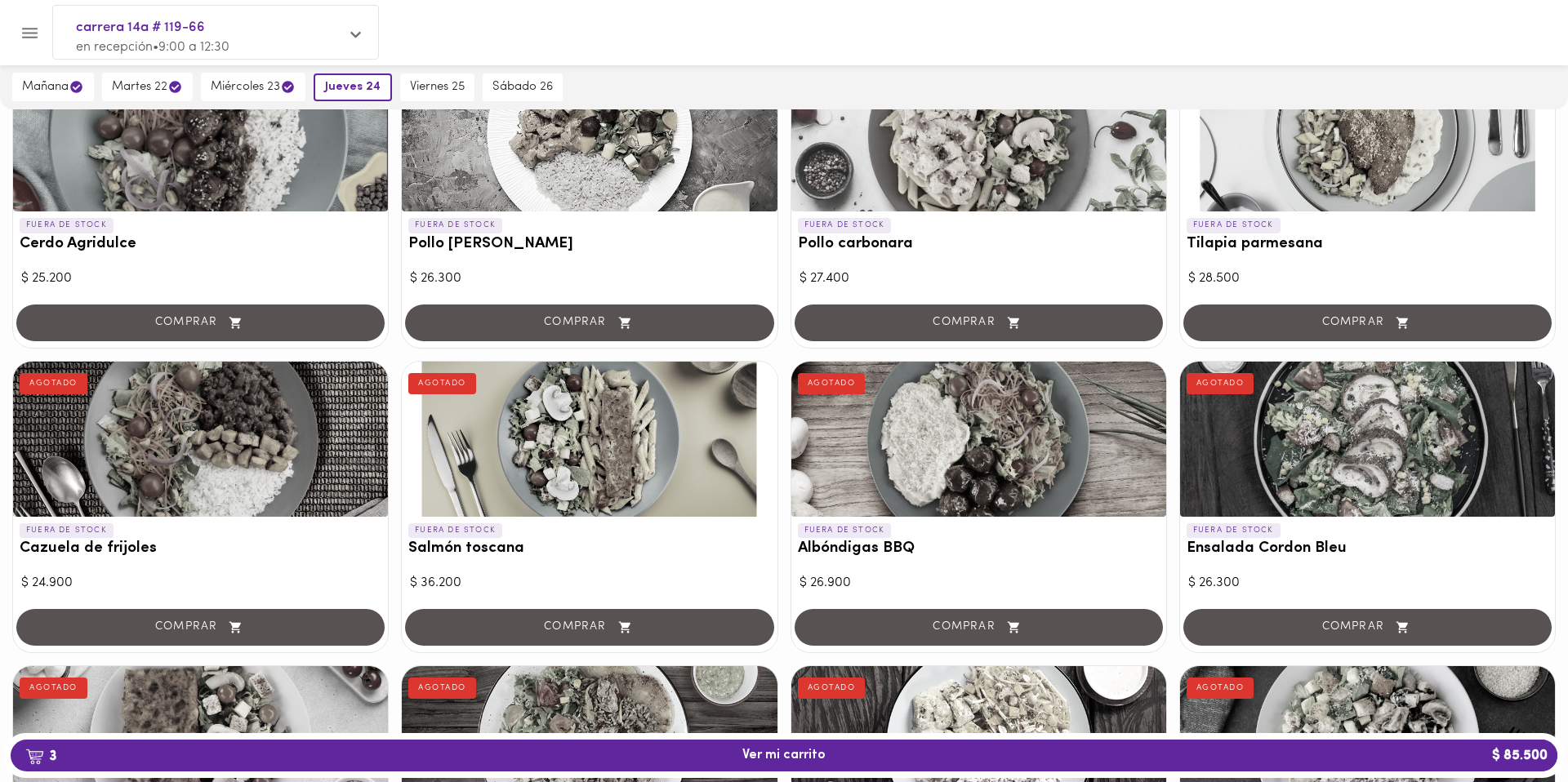 scroll, scrollTop: 0, scrollLeft: 0, axis: both 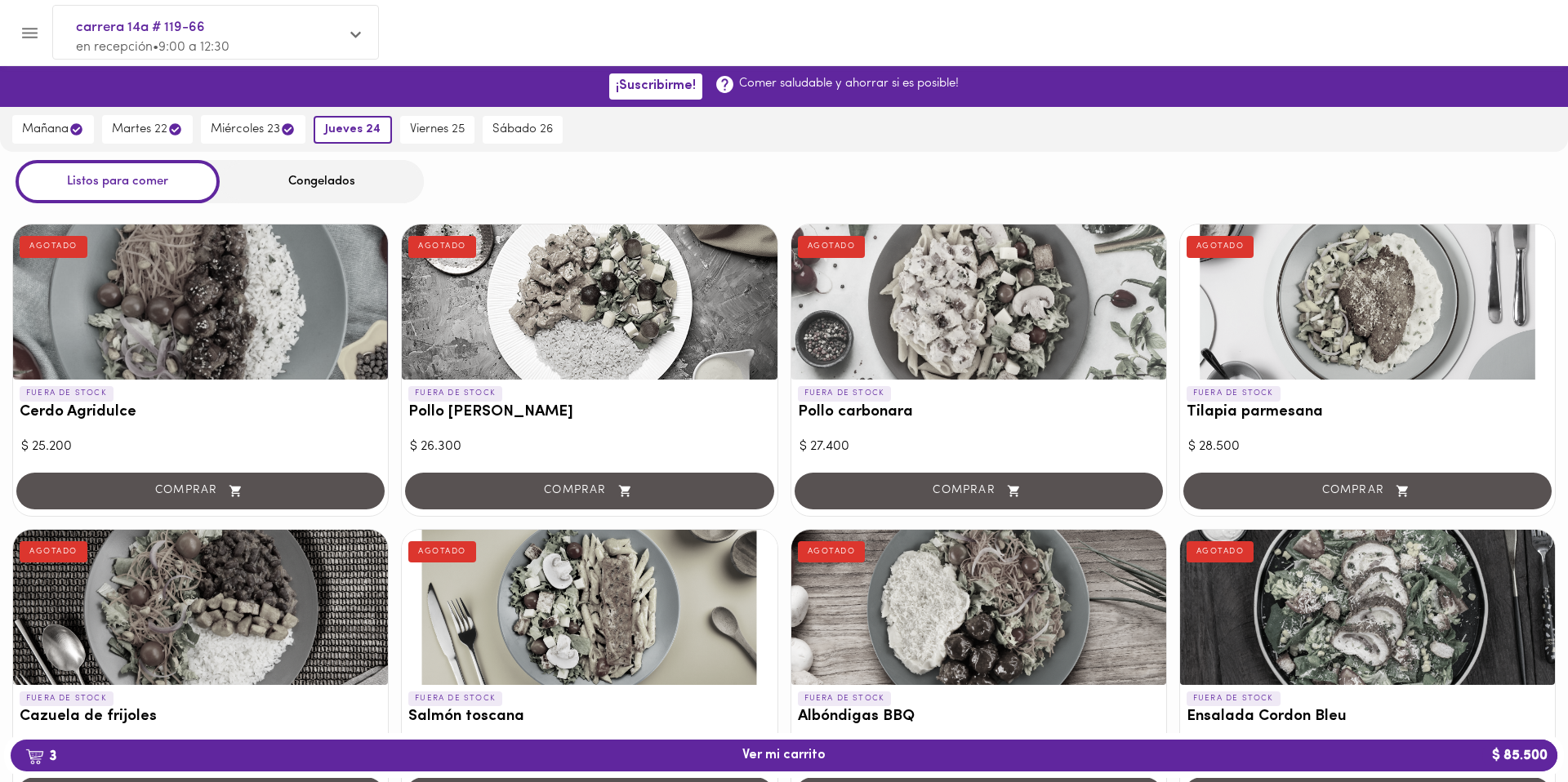 click on "Congelados" at bounding box center [322, 181] 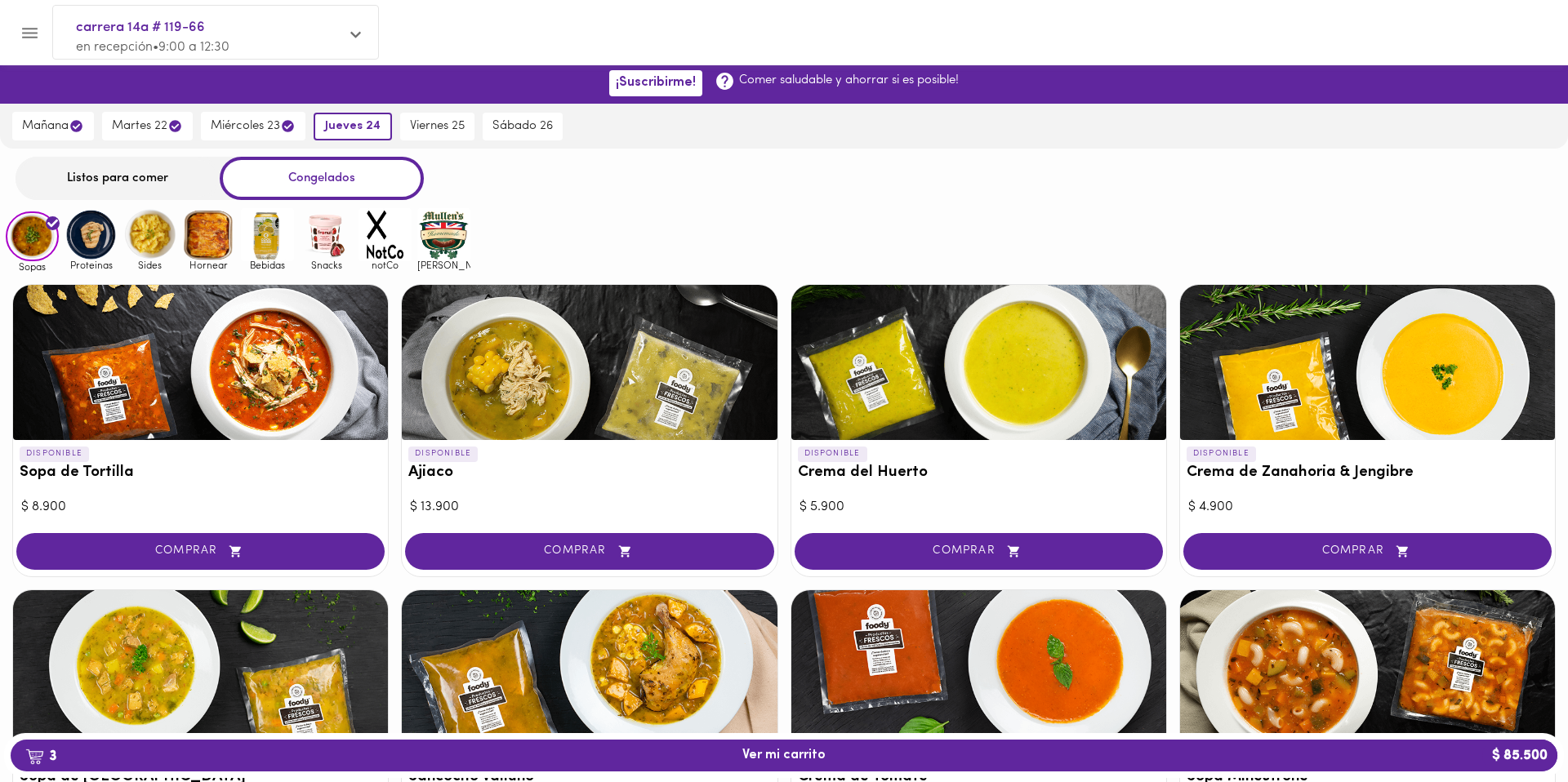 scroll, scrollTop: 0, scrollLeft: 0, axis: both 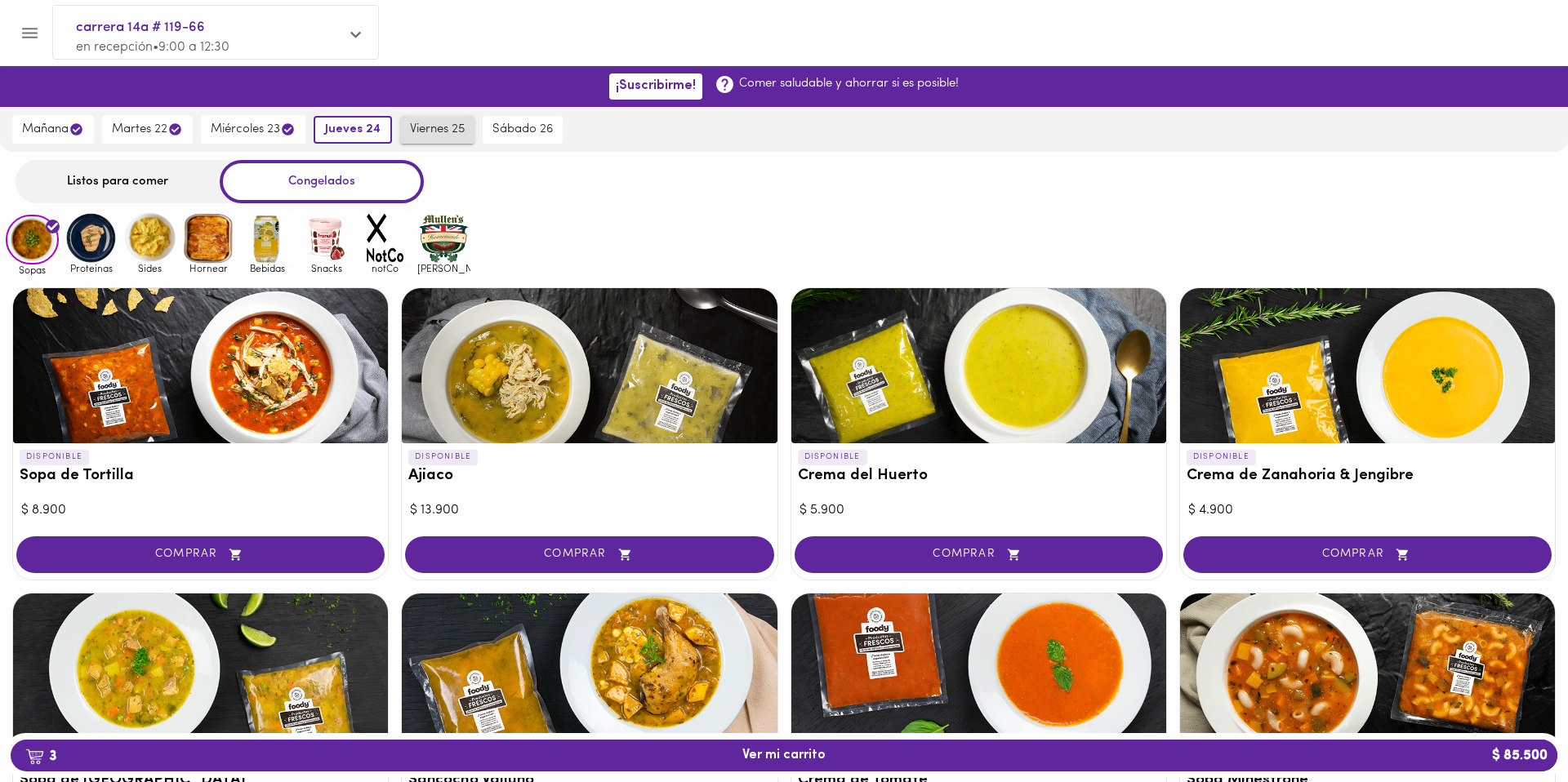 click on "viernes 25" at bounding box center [437, 130] 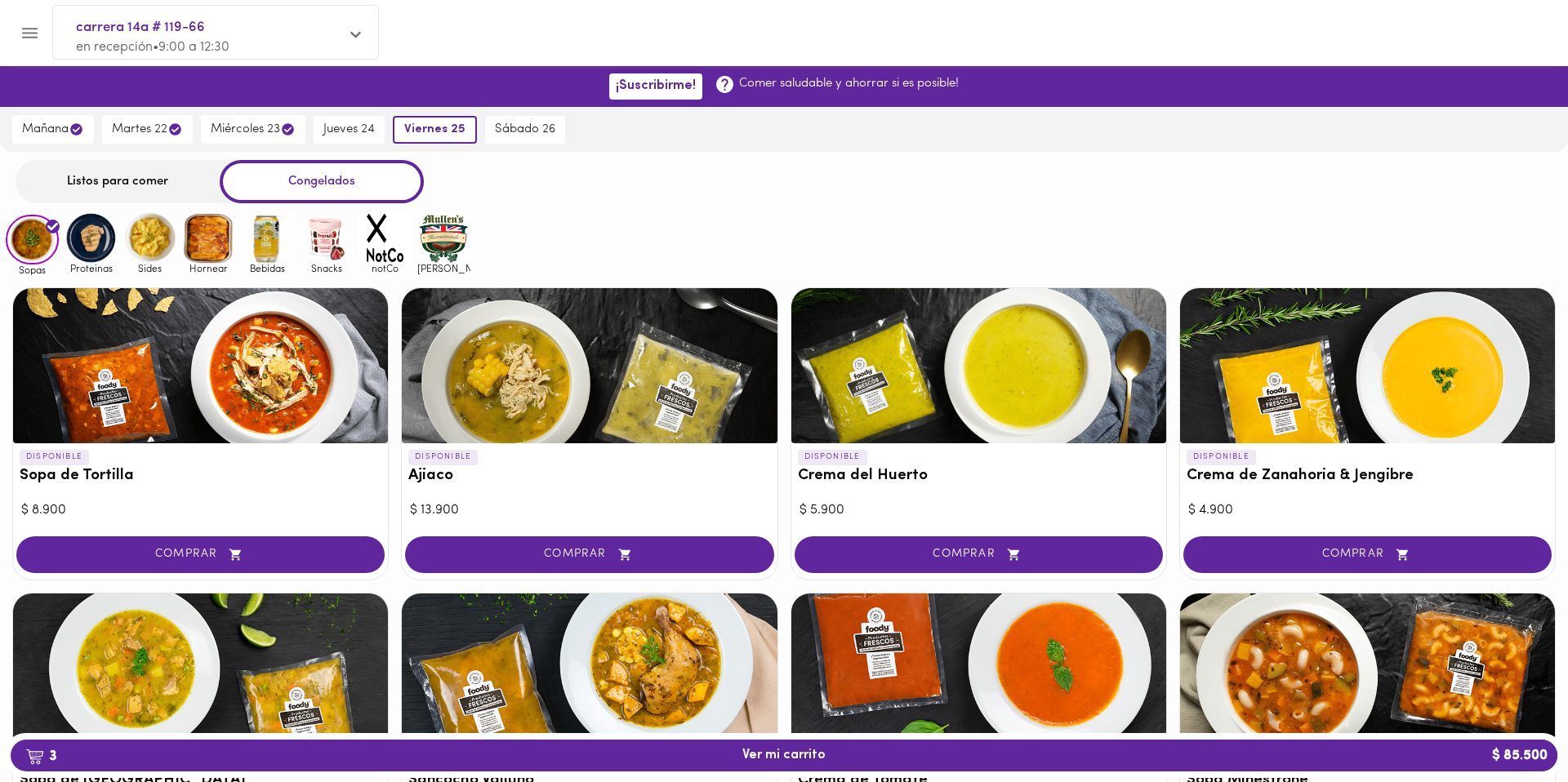 click on "Listos para comer" at bounding box center [118, 181] 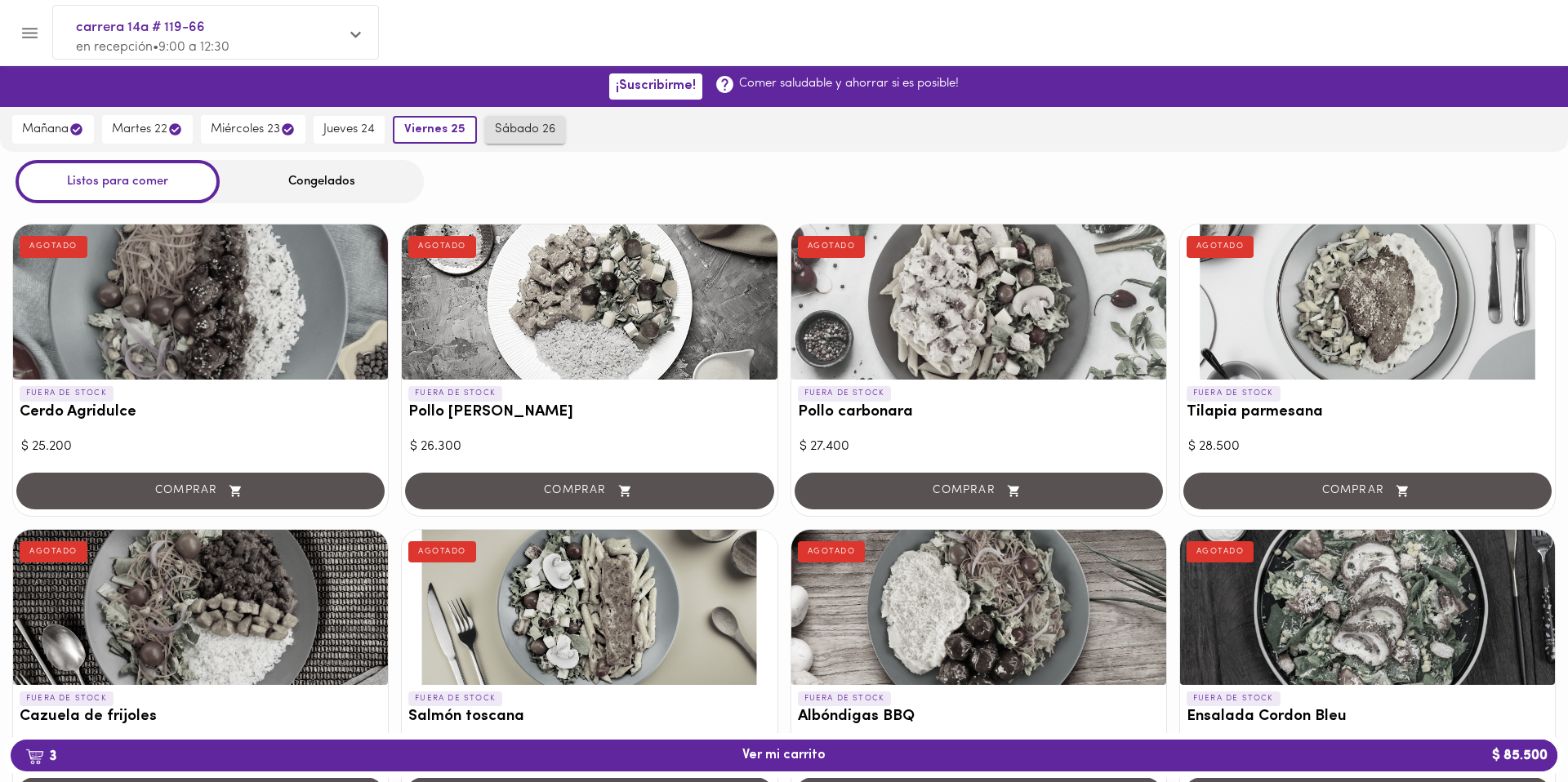 click on "sábado 26" at bounding box center (525, 130) 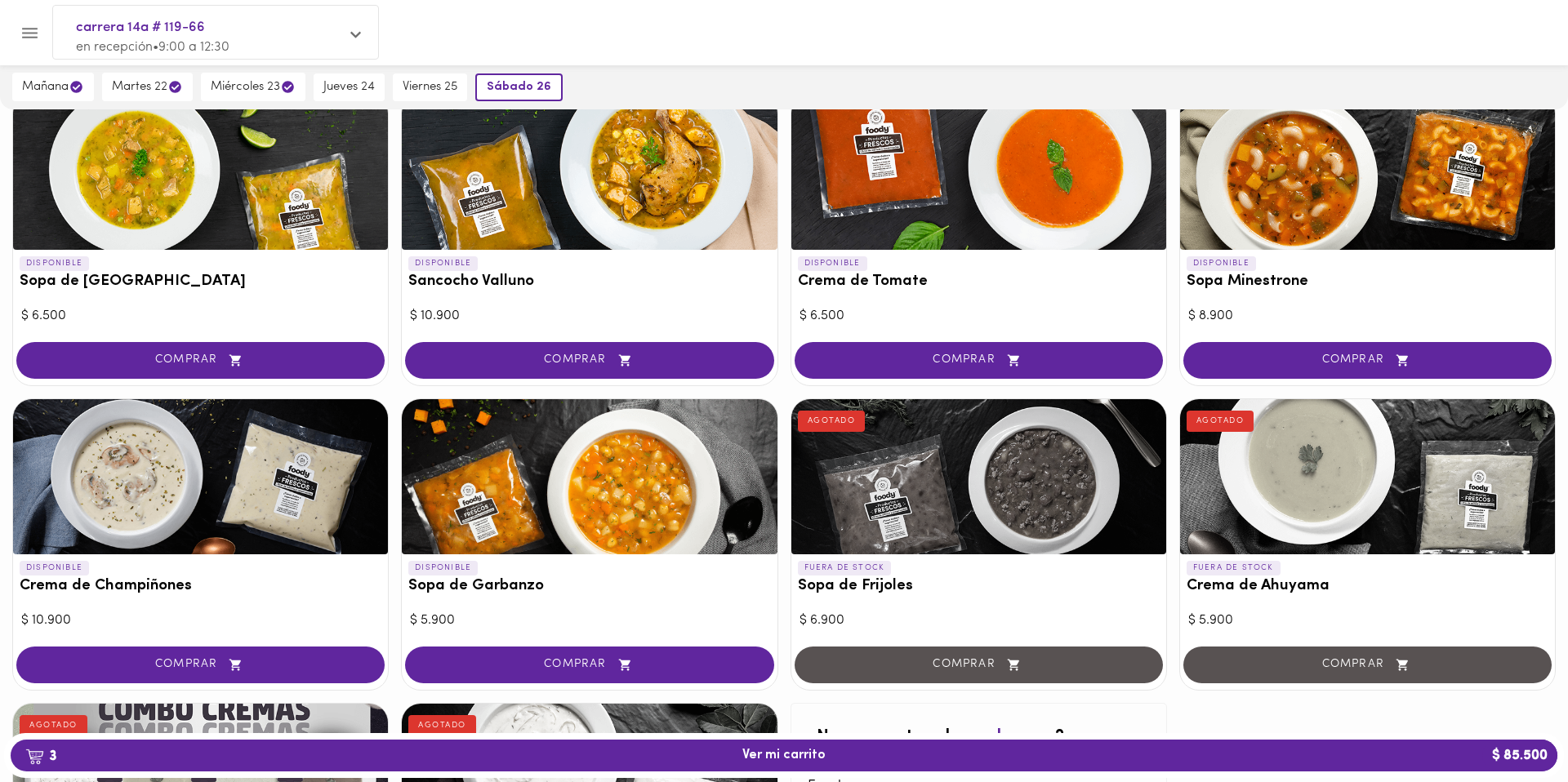 scroll, scrollTop: 0, scrollLeft: 0, axis: both 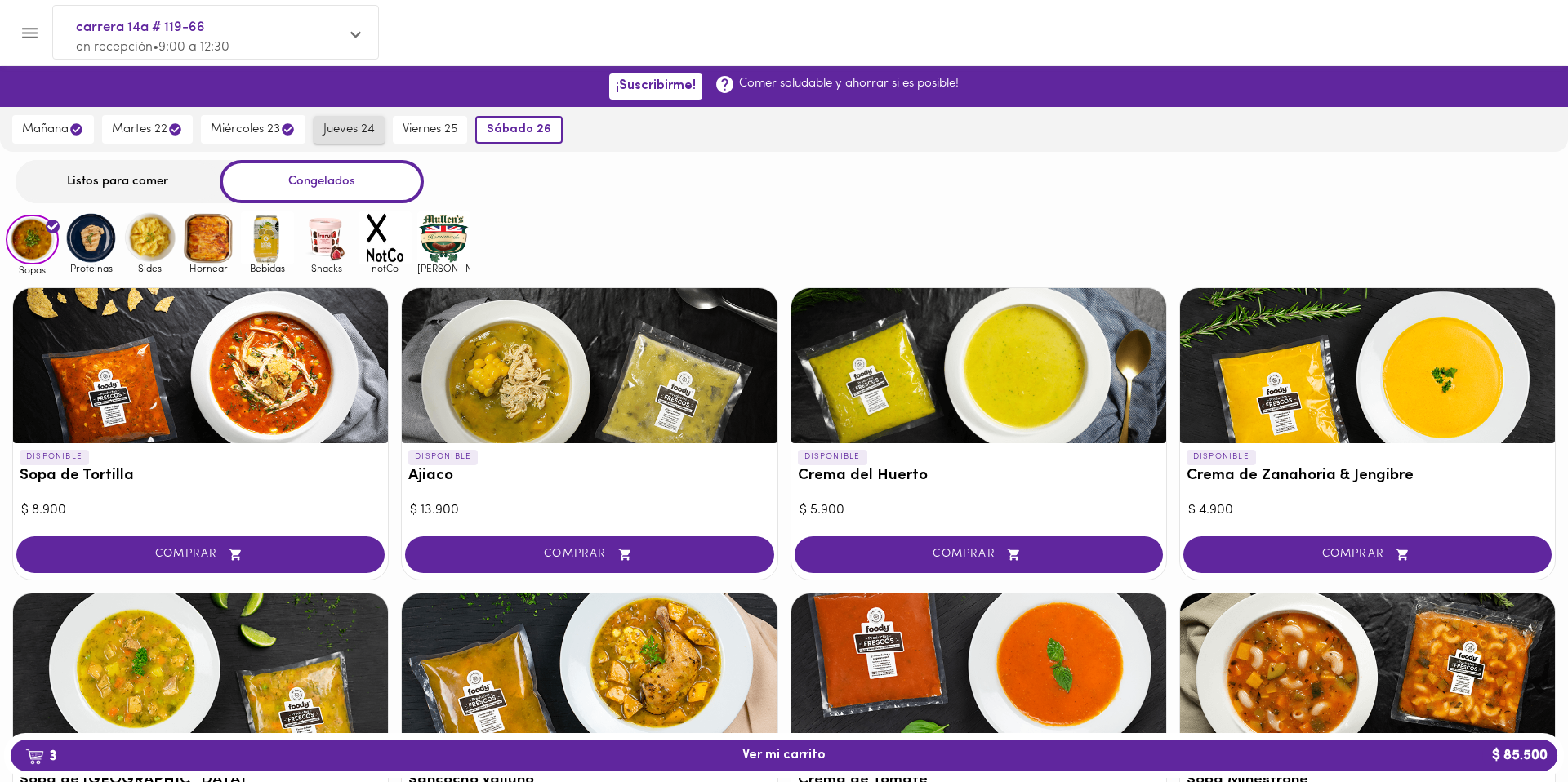 click on "jueves 24" at bounding box center [349, 130] 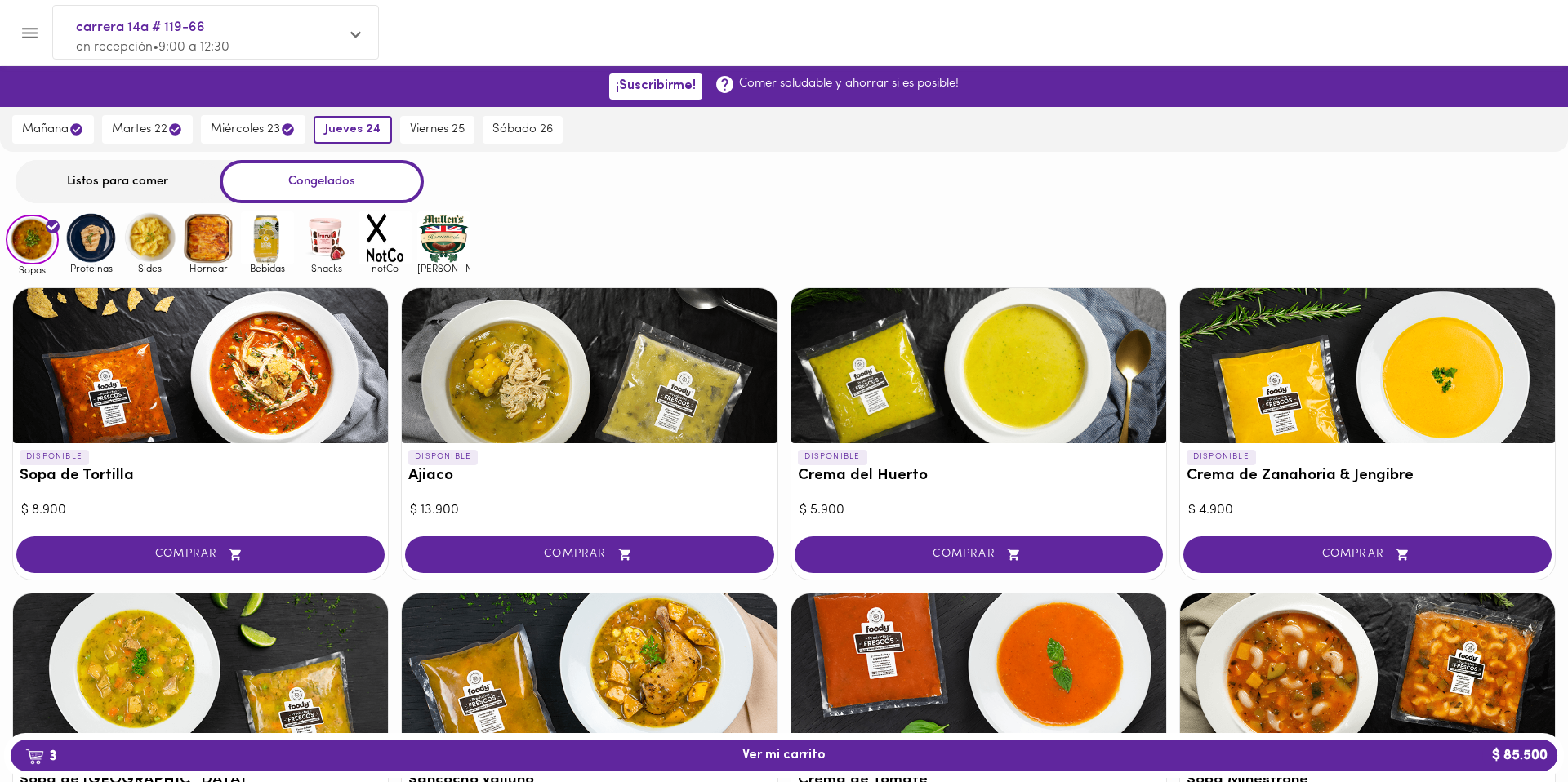 drag, startPoint x: 557, startPoint y: 557, endPoint x: 483, endPoint y: 251, distance: 314.82058 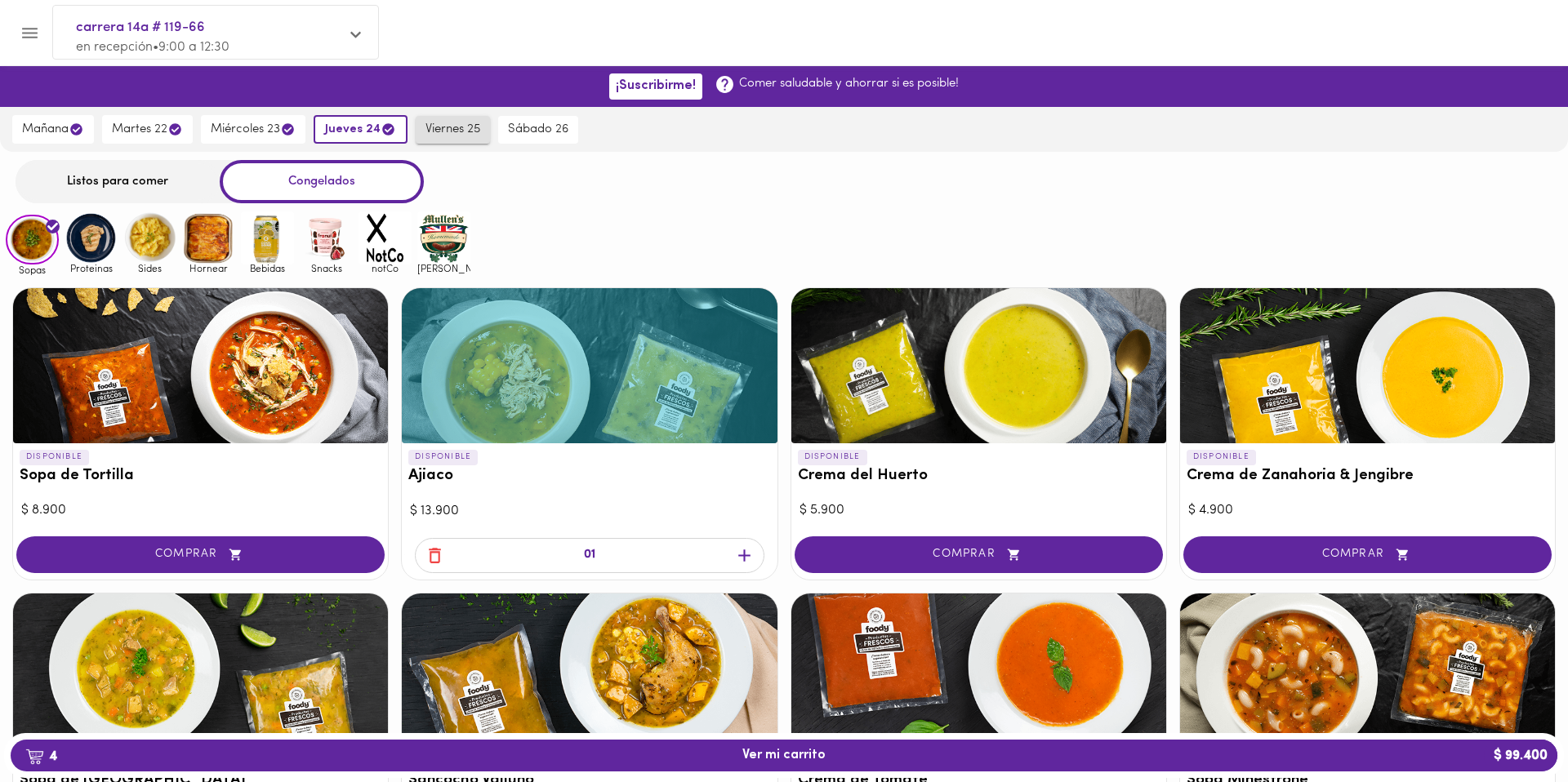 click on "viernes 25" at bounding box center [452, 130] 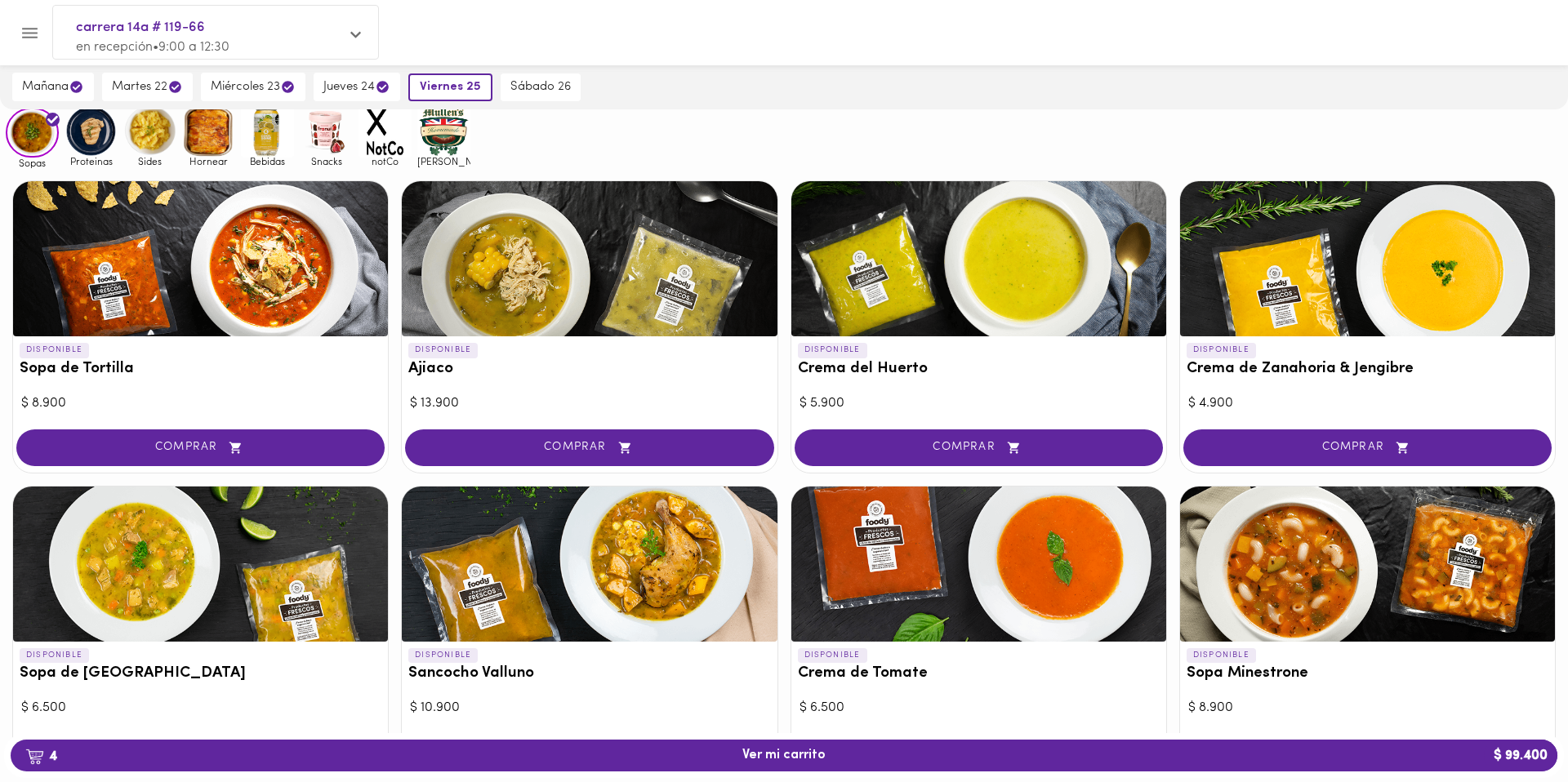 scroll, scrollTop: 0, scrollLeft: 0, axis: both 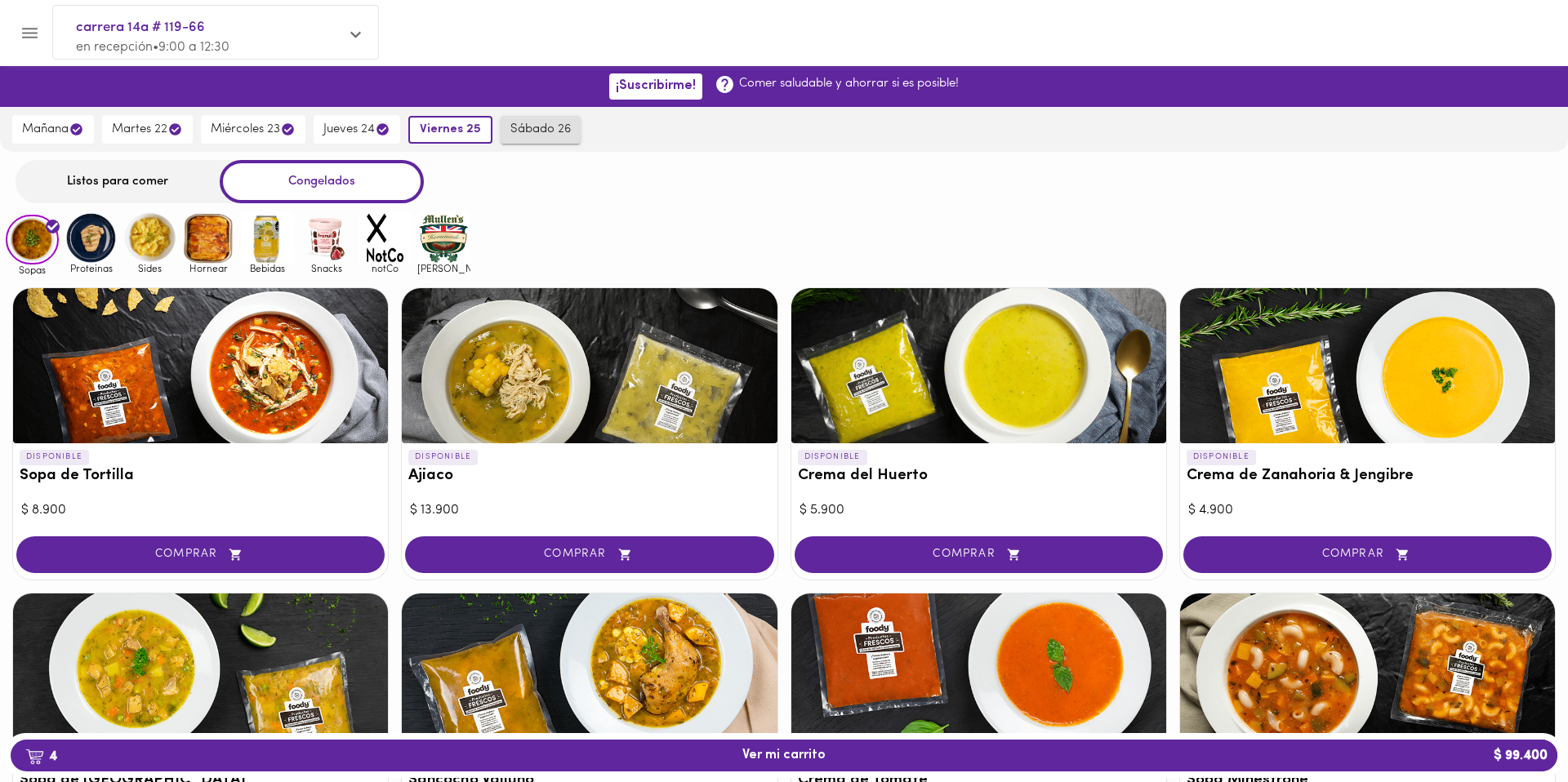 click on "sábado 26" at bounding box center [541, 130] 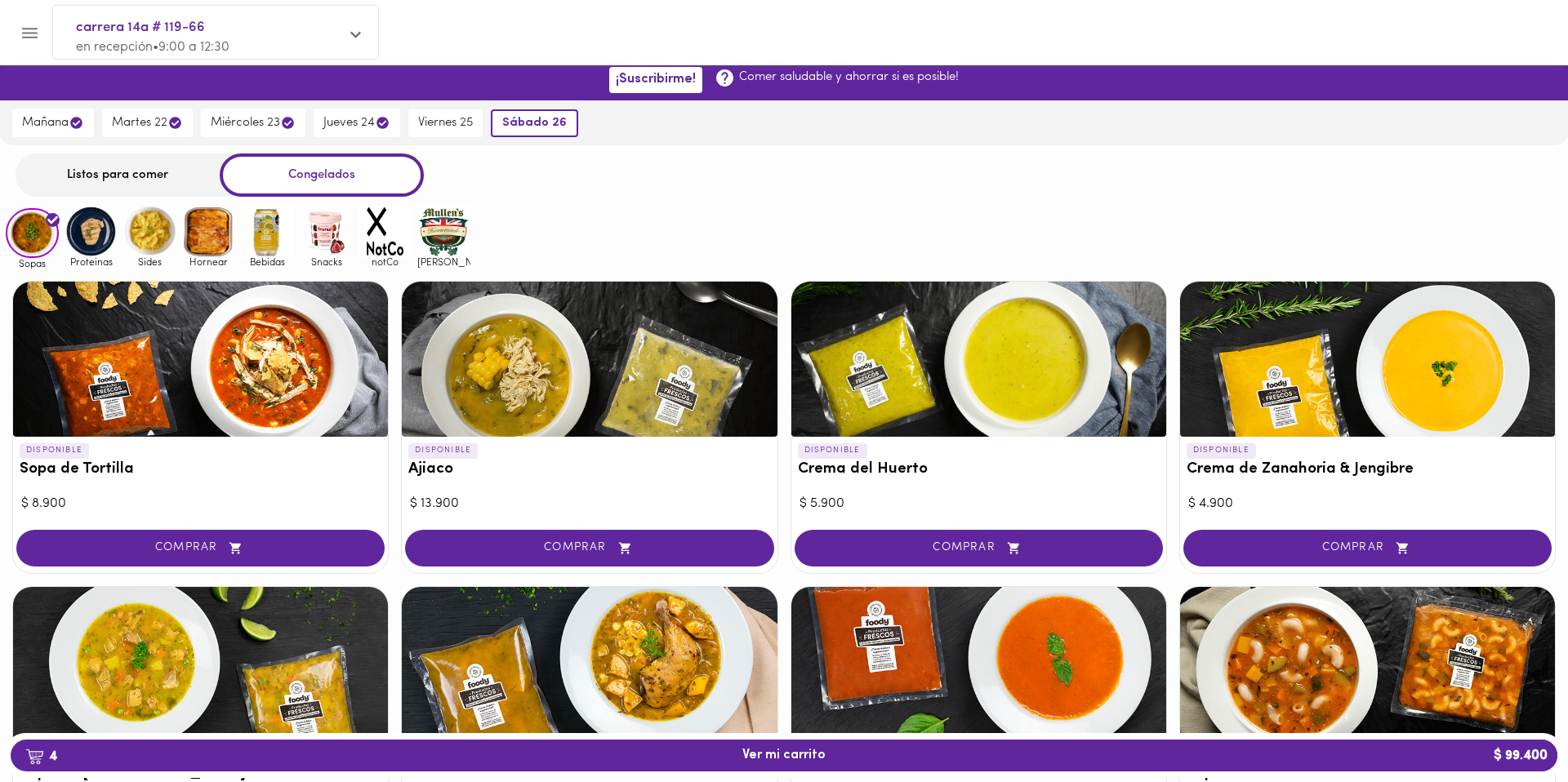 click at bounding box center [91, 231] 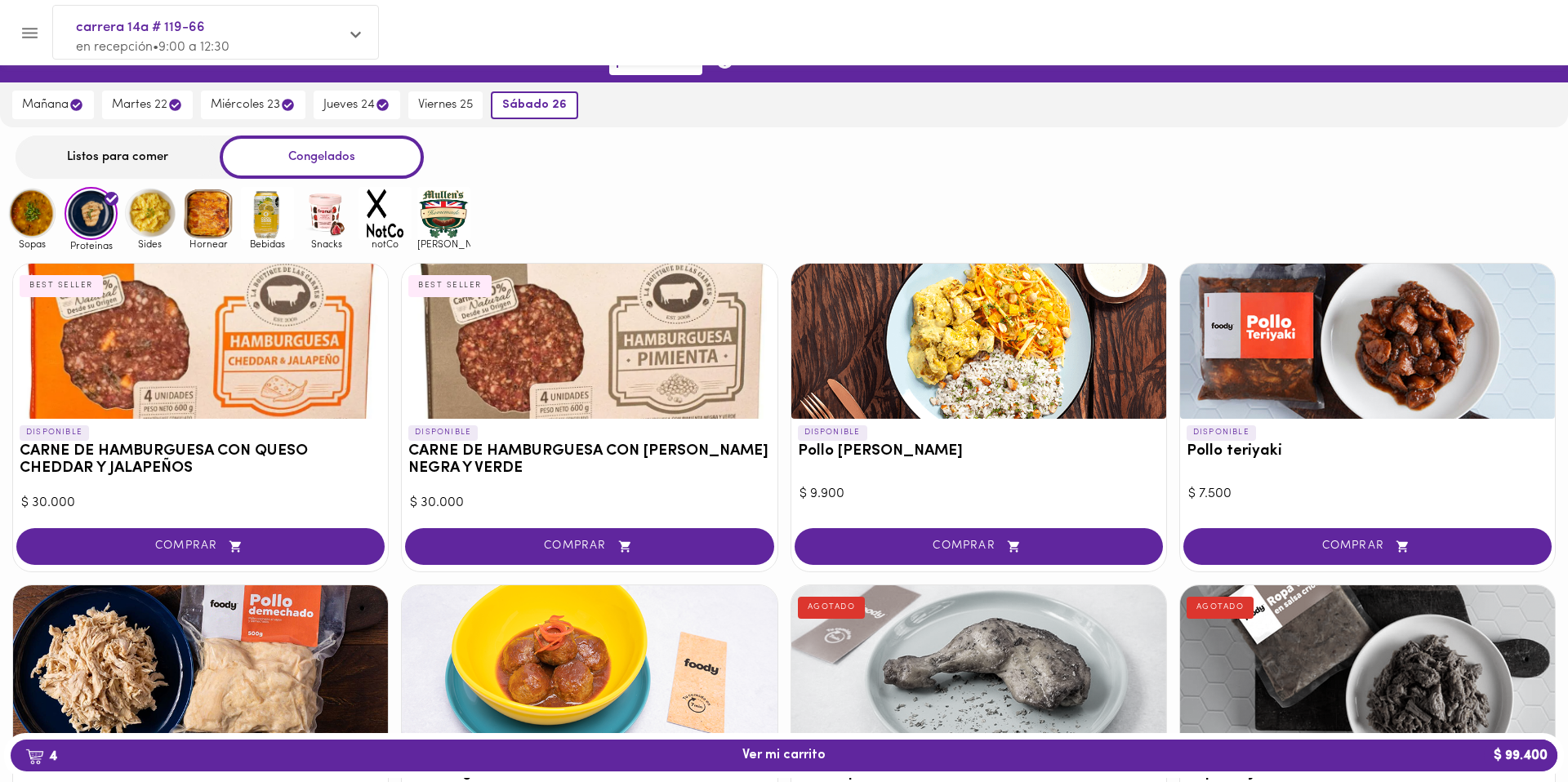 scroll, scrollTop: 0, scrollLeft: 0, axis: both 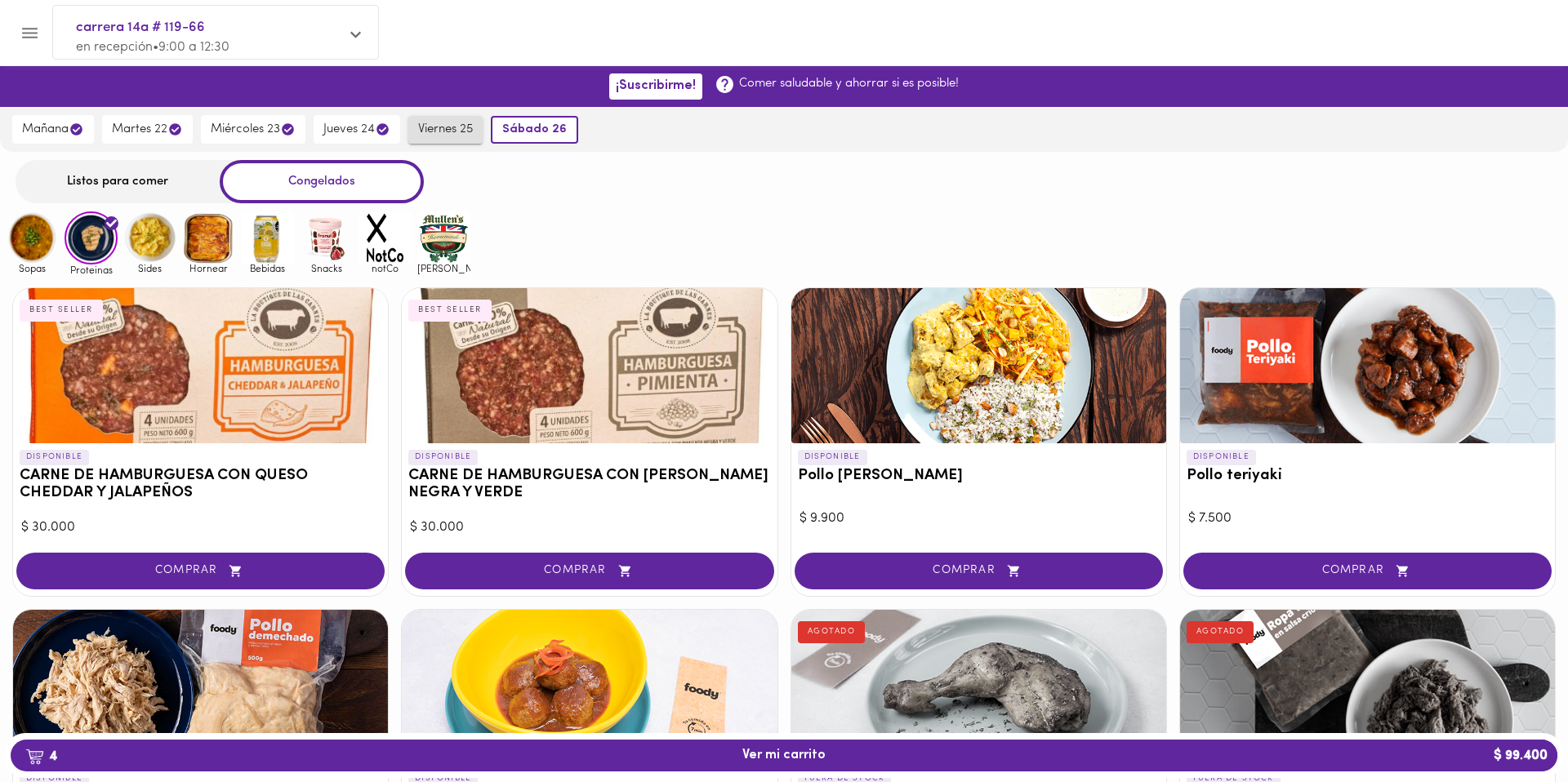click on "viernes 25" at bounding box center (445, 130) 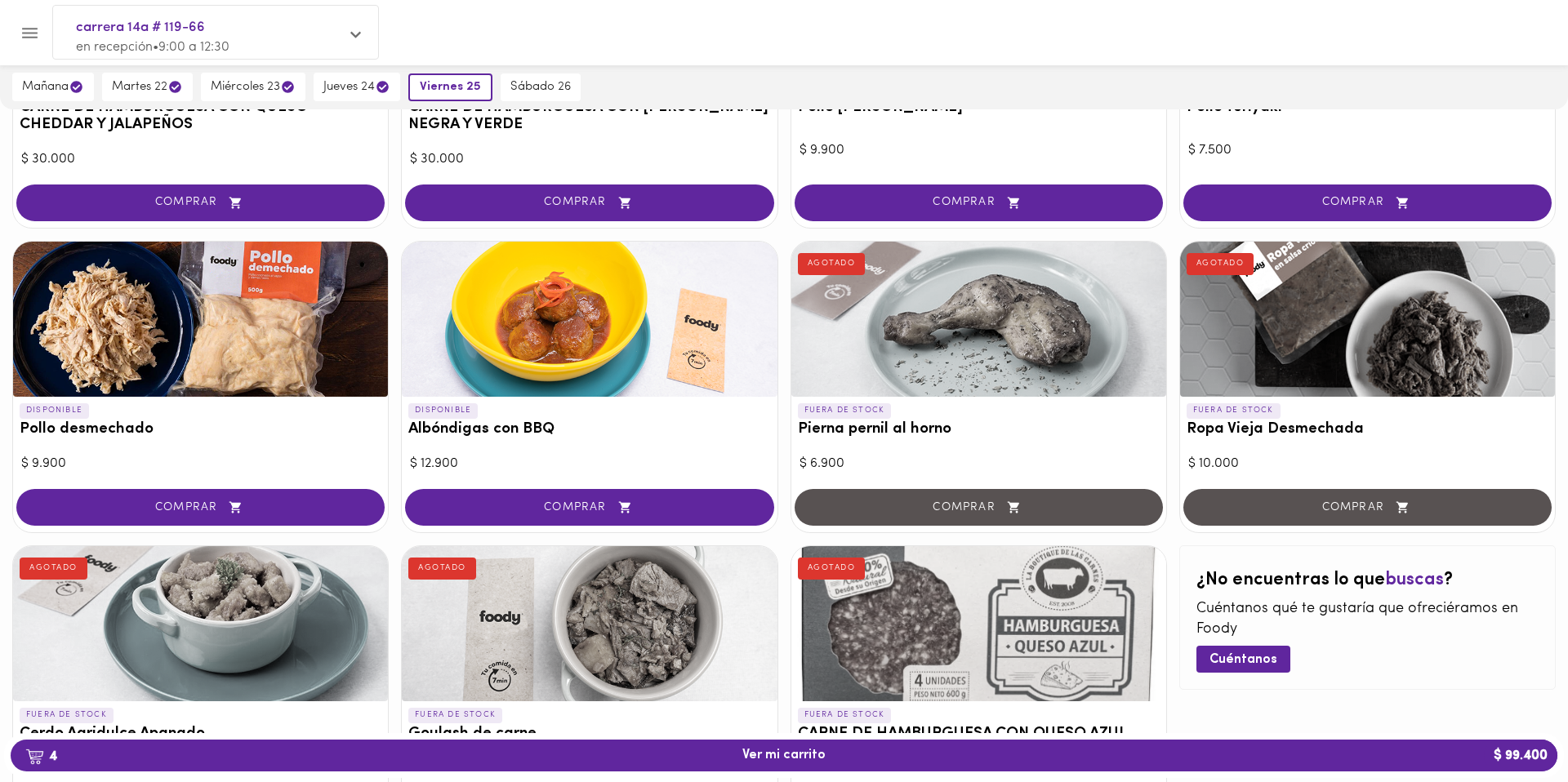 scroll, scrollTop: 0, scrollLeft: 0, axis: both 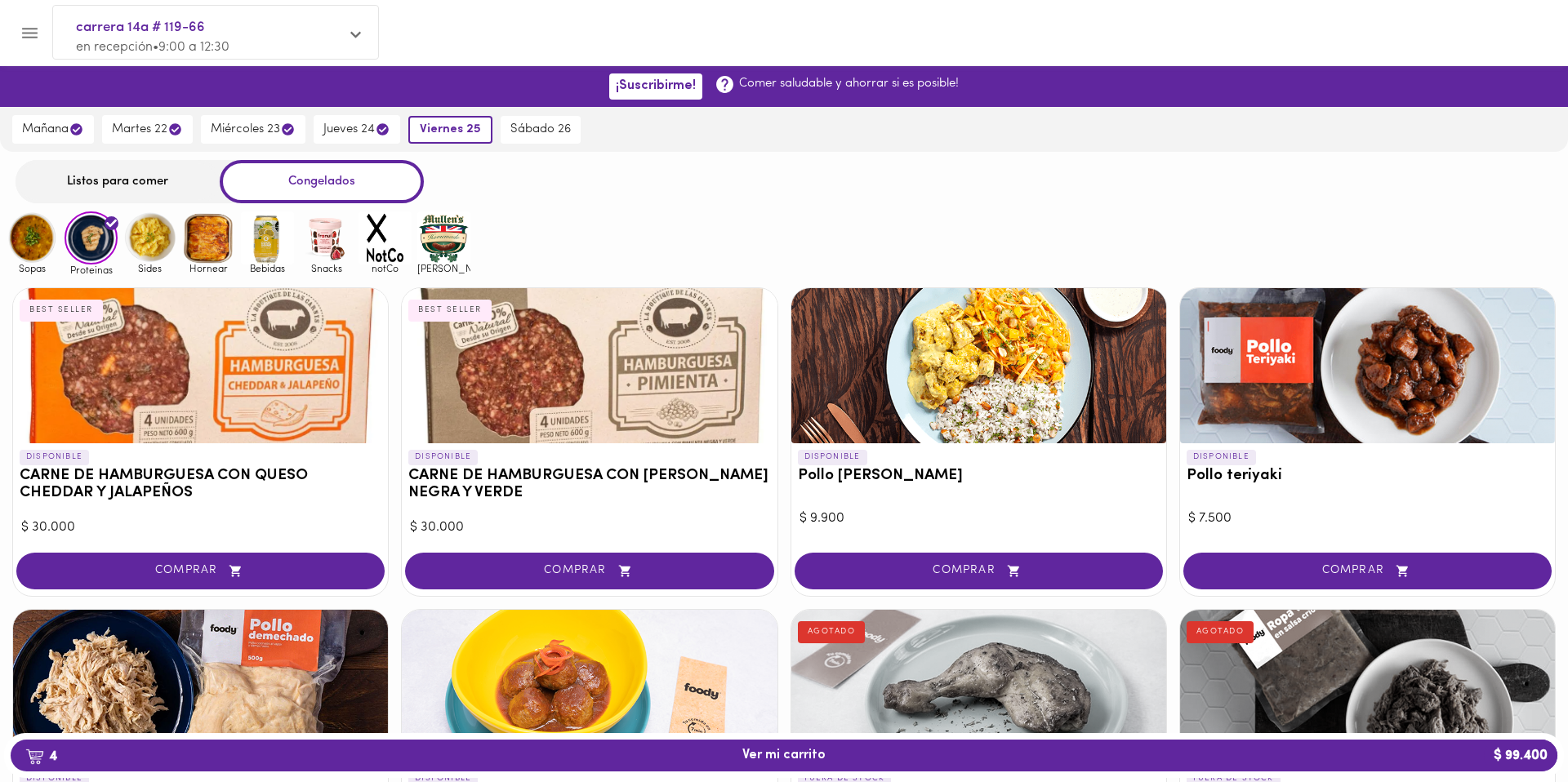 click on "4 Ver mi carrito $ 99.400" at bounding box center [784, 755] 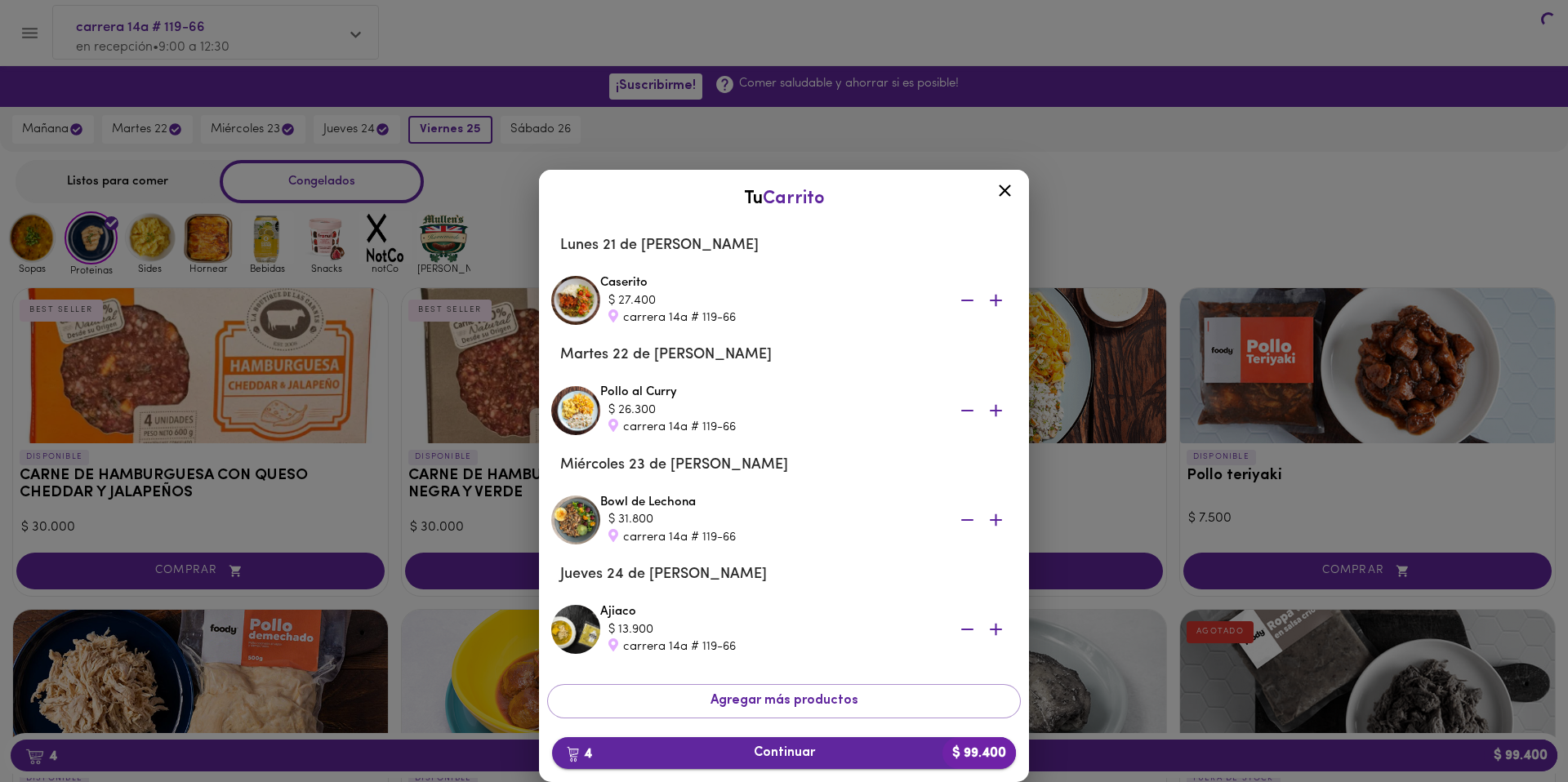 scroll, scrollTop: 1, scrollLeft: 0, axis: vertical 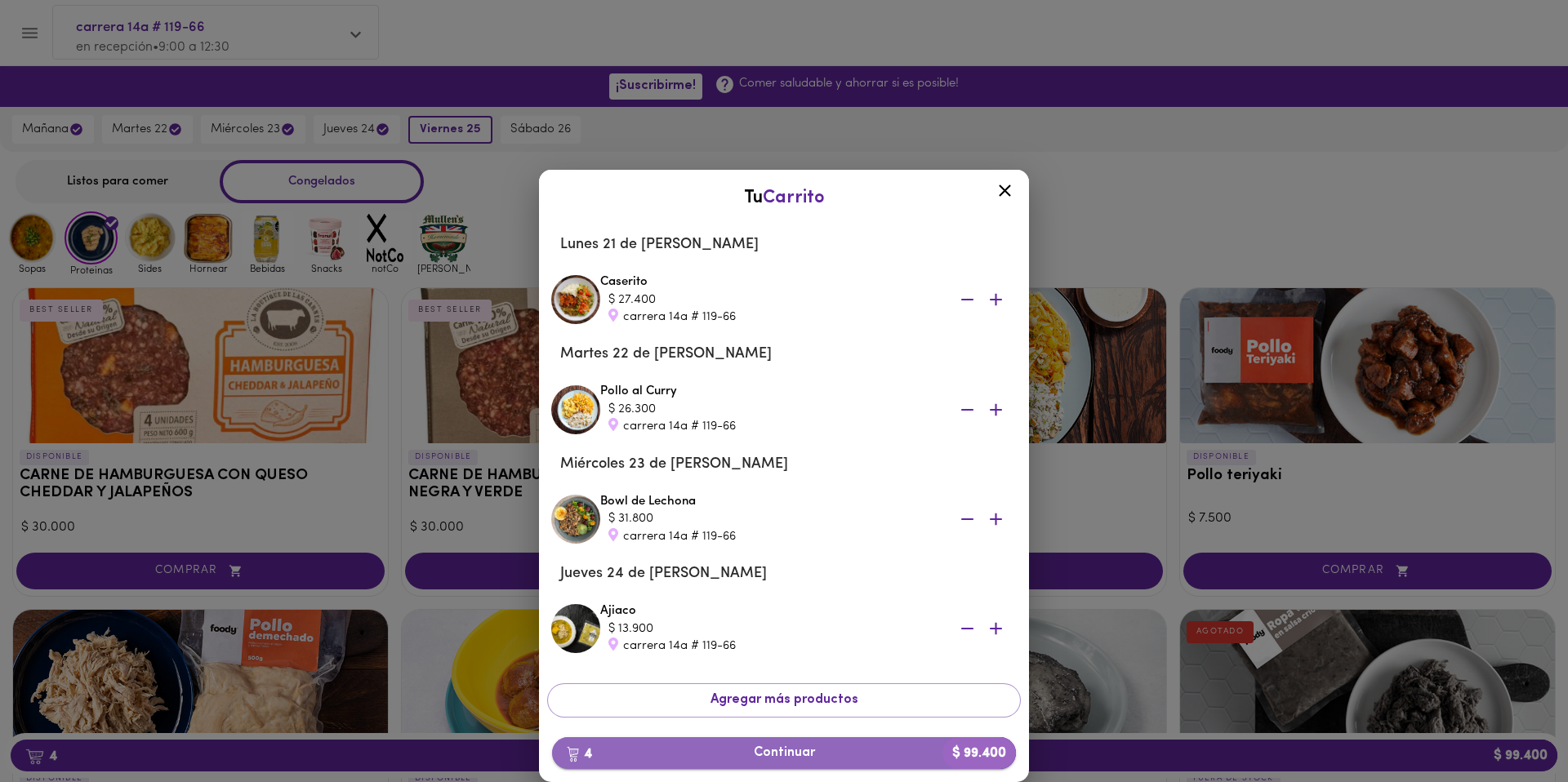 click on "4 Continuar $ 99.400" at bounding box center [784, 753] 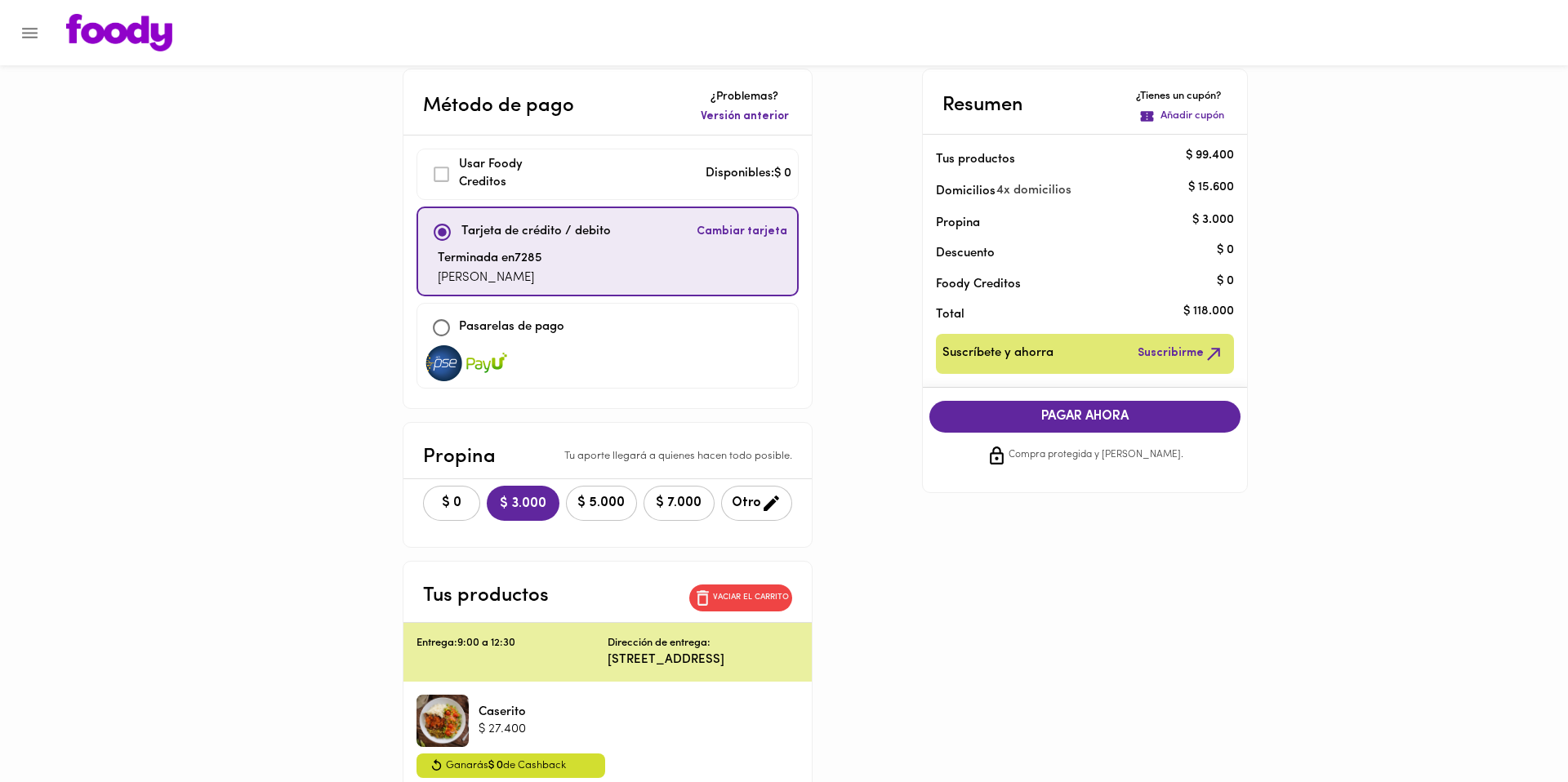 scroll, scrollTop: 14, scrollLeft: 0, axis: vertical 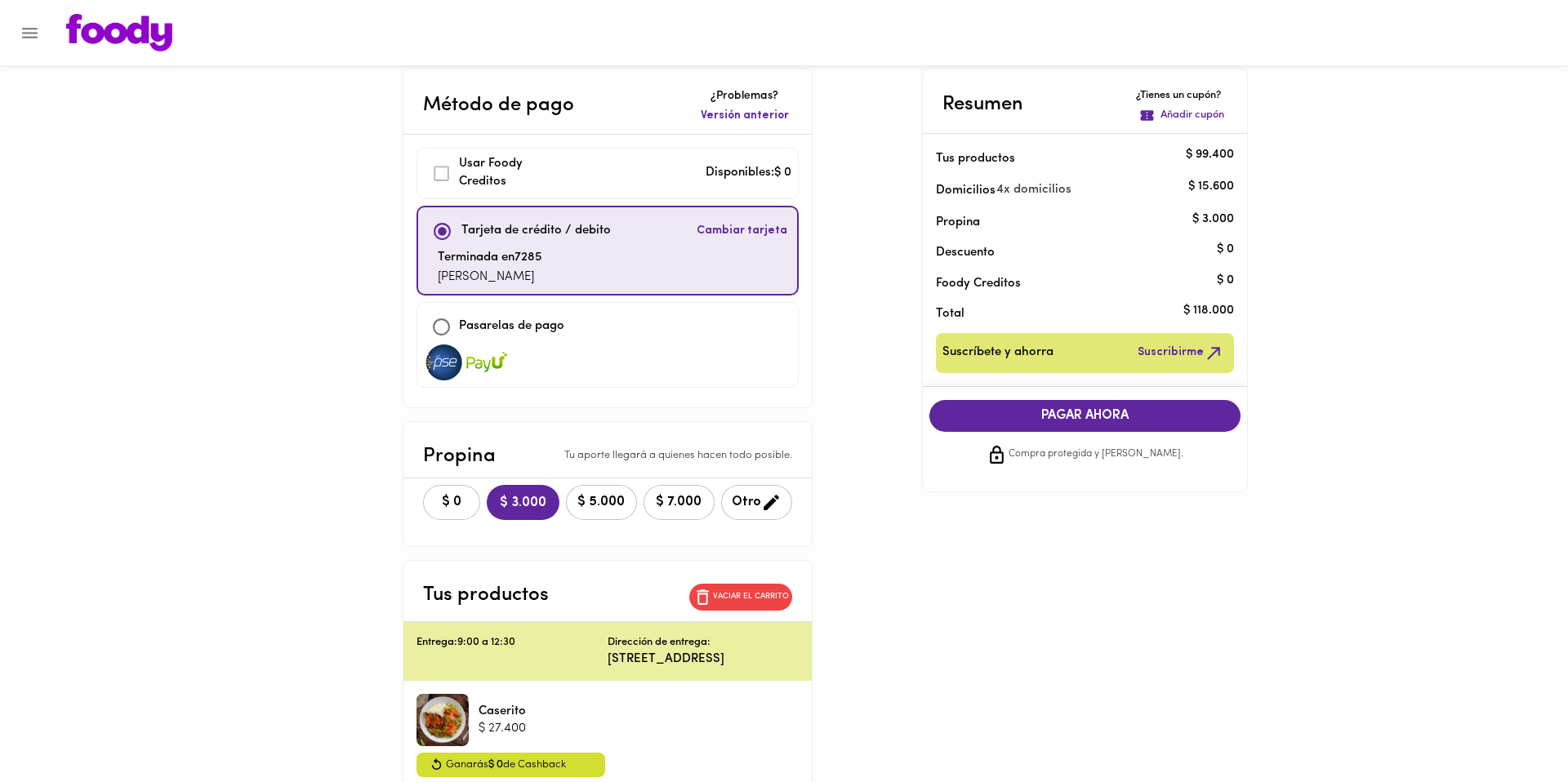 click on "PAGAR AHORA" at bounding box center [1085, 415] 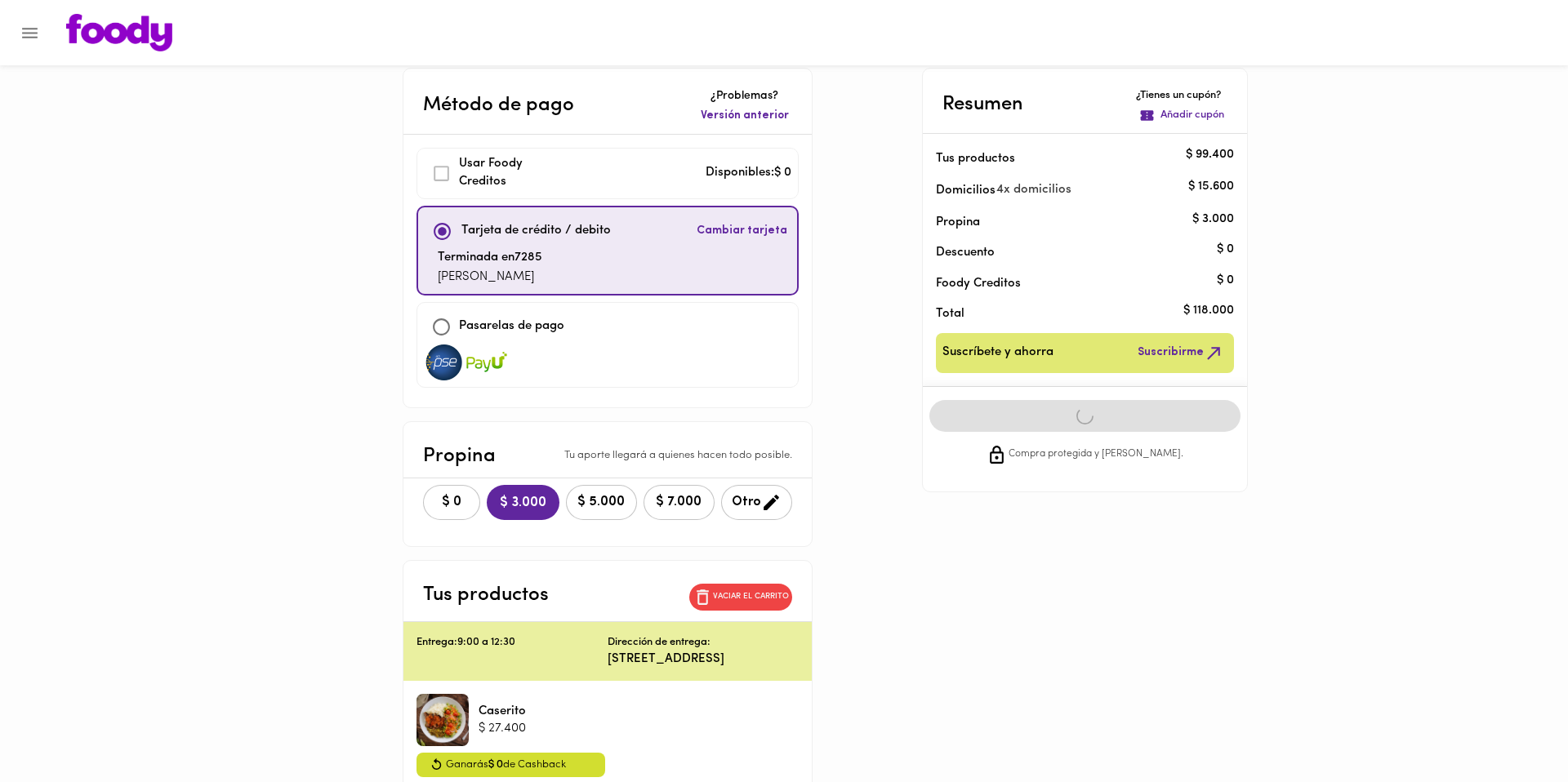 scroll, scrollTop: 0, scrollLeft: 0, axis: both 